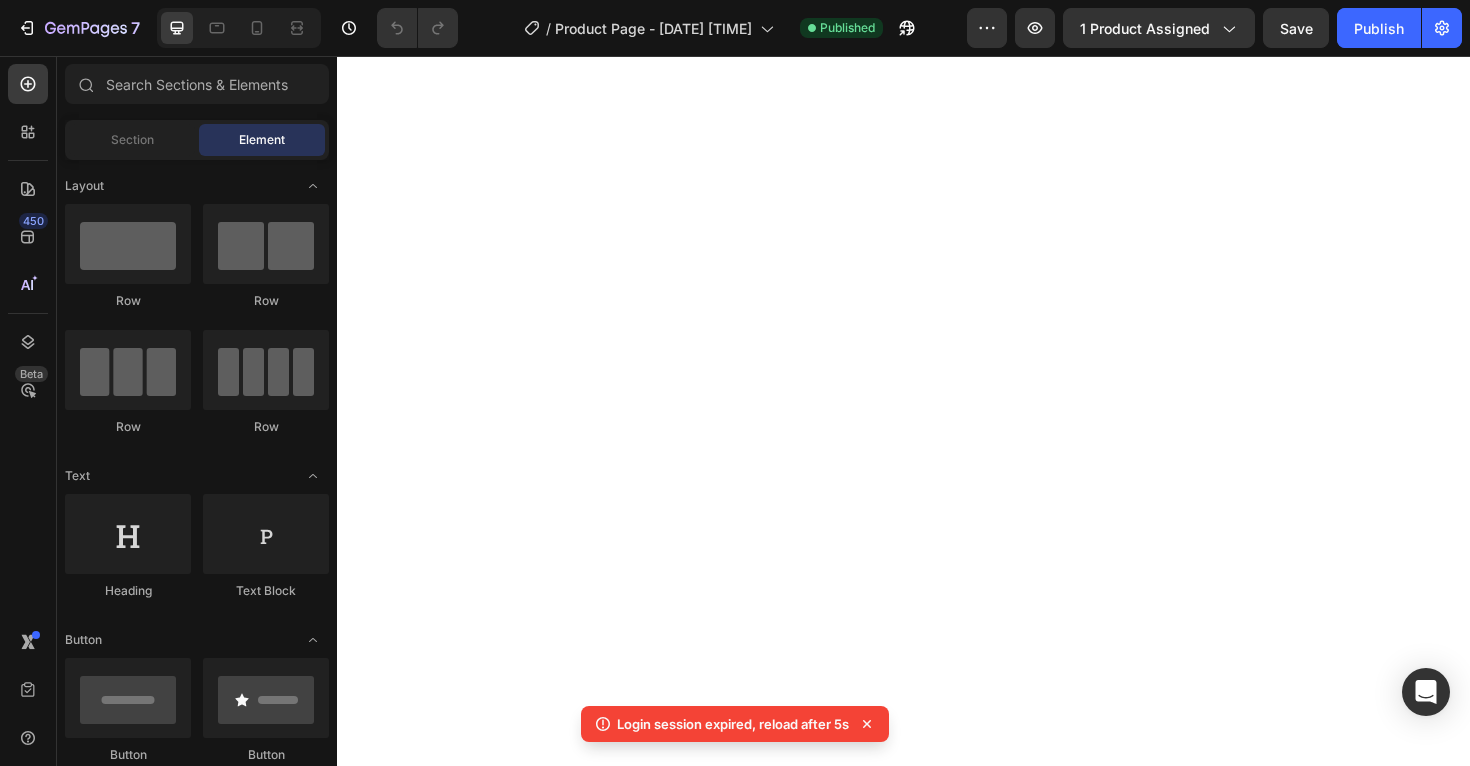 scroll, scrollTop: 0, scrollLeft: 0, axis: both 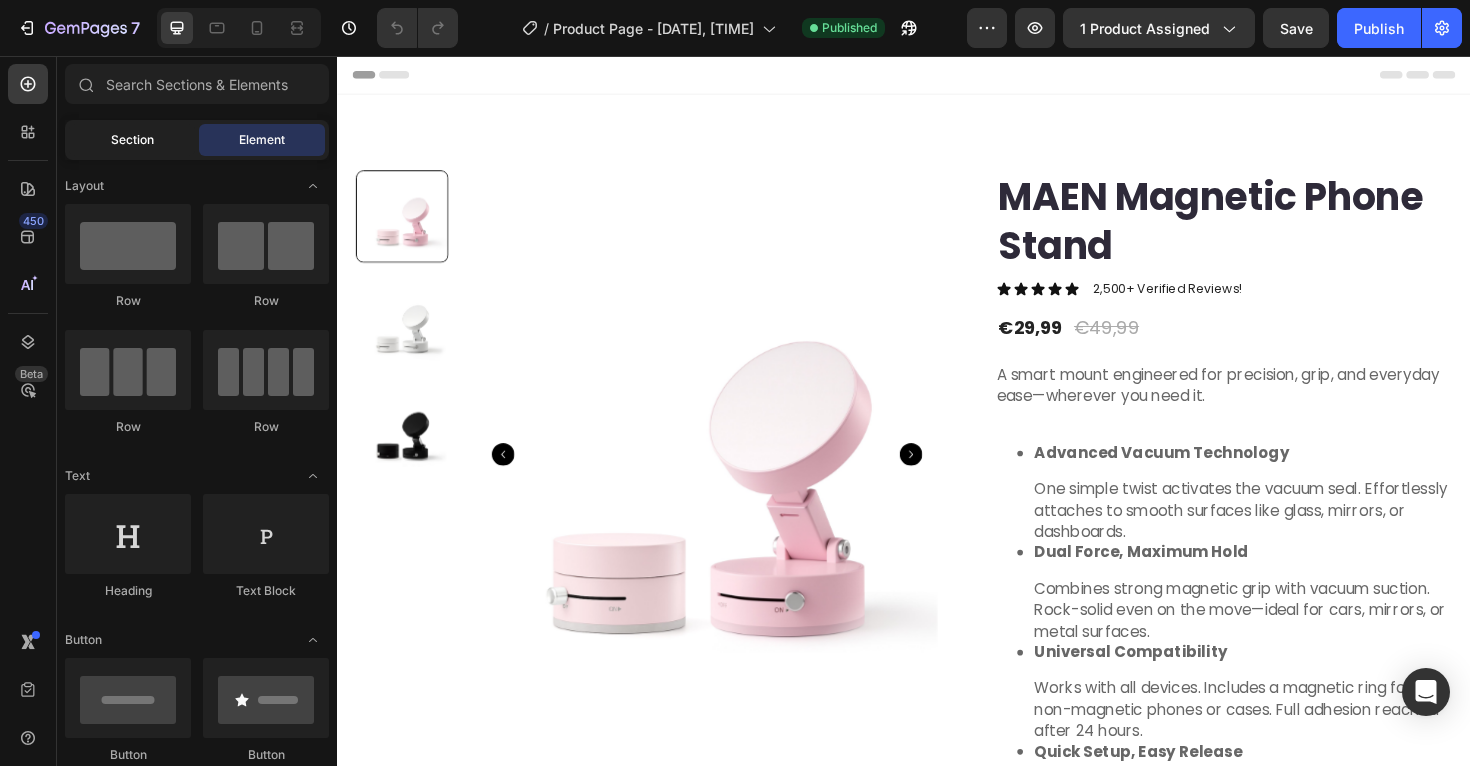 click on "Section" at bounding box center (132, 140) 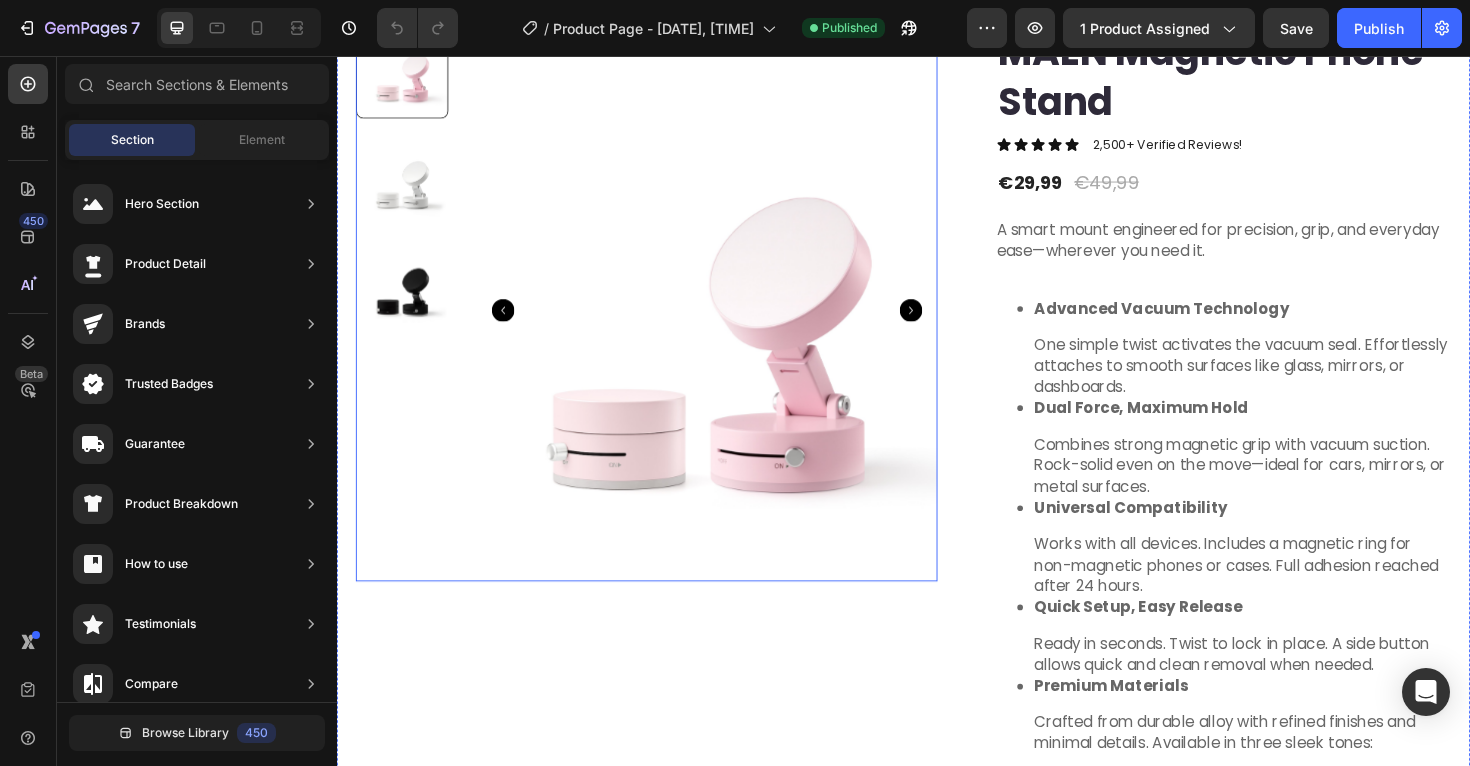 scroll, scrollTop: 155, scrollLeft: 0, axis: vertical 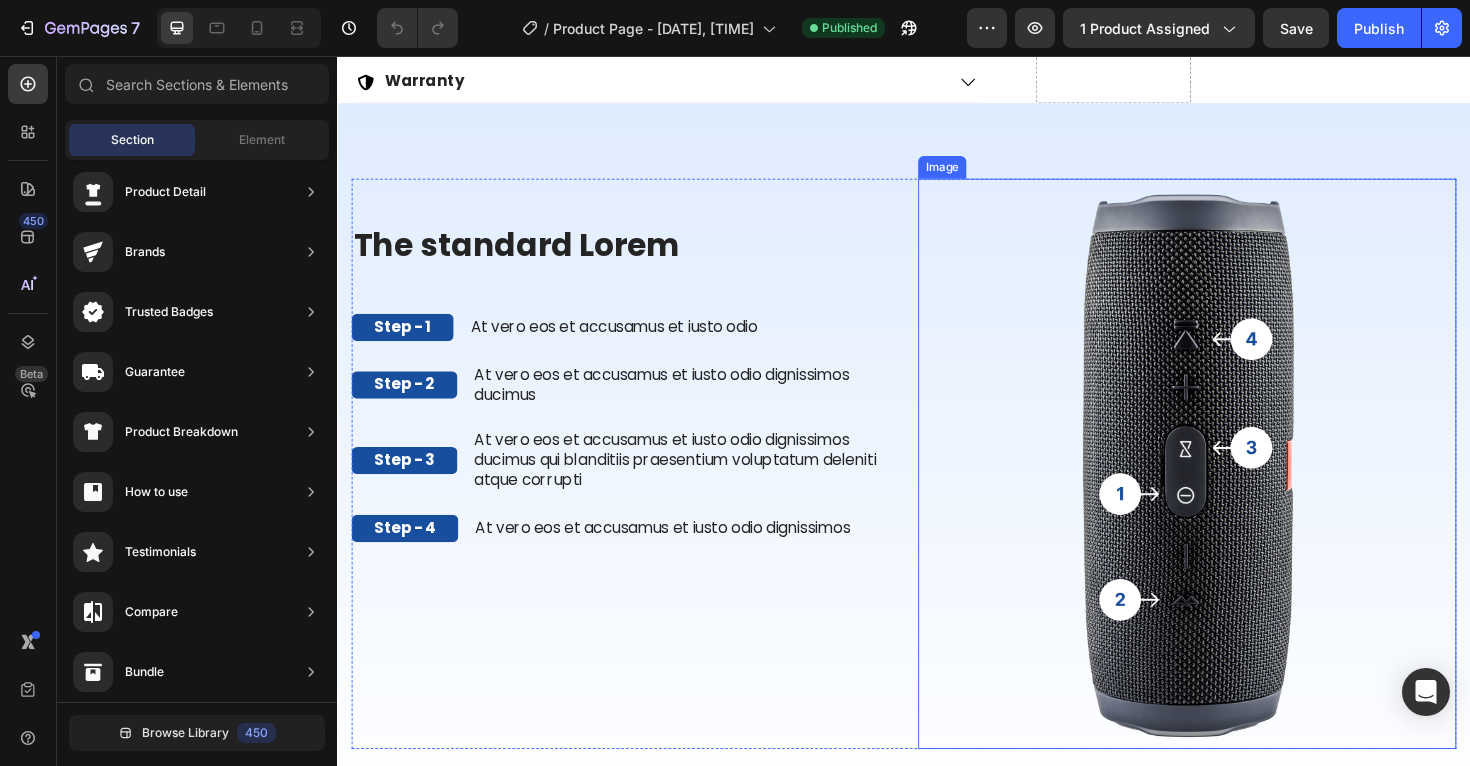 click at bounding box center [1237, 488] 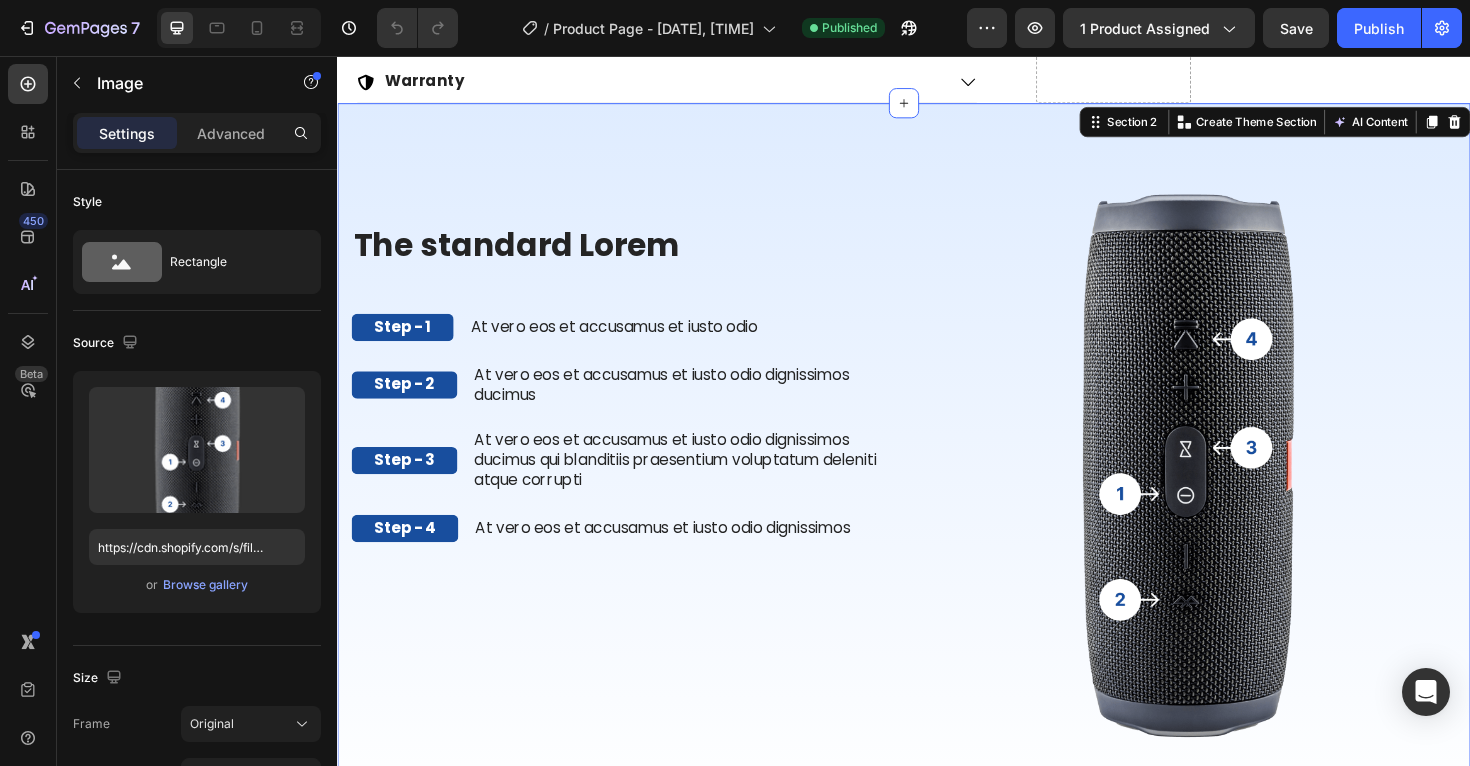 click on "The standard Lorem Heading Step - 1 Text Block At vero eos et accusamus et iusto odio  Text Block Row Step - 2 Text Block At vero eos et accusamus et iusto odio dignissimos ducimus Text Block Row Step - 3 Text Block At vero eos et accusamus et iusto odio dignissimos ducimus qui blanditiis praesentium voluptatum deleniti atque corrupti Text Block Row Step - 4 Text Block At vero eos et accusamus et iusto odio dignissimos  Text Block Row The standard Lorem Heading Image Row Section 2   You can create reusable sections Create Theme Section AI Content Write with GemAI What would you like to describe here? Tone and Voice Persuasive Product Getting products... Show more Generate" at bounding box center [937, 488] 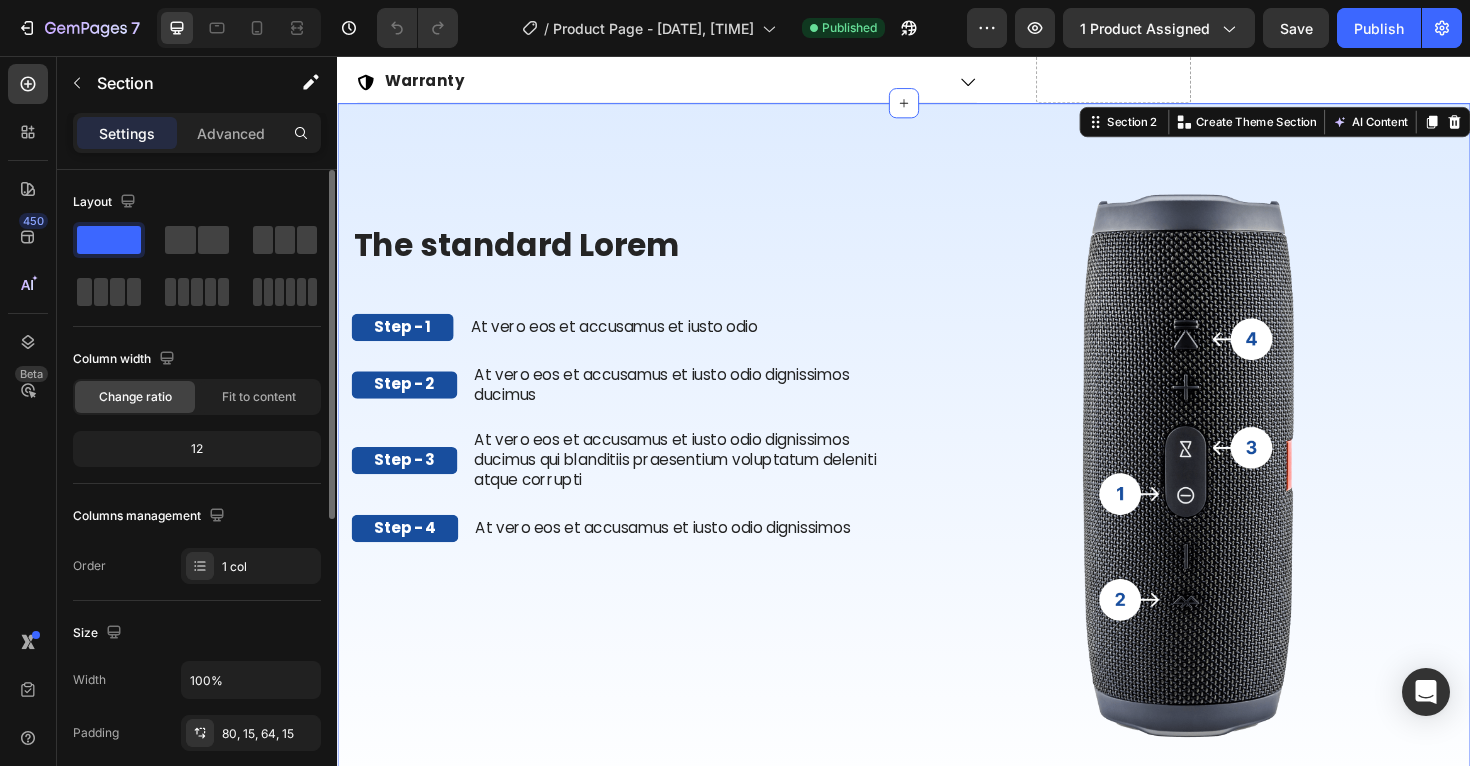 click 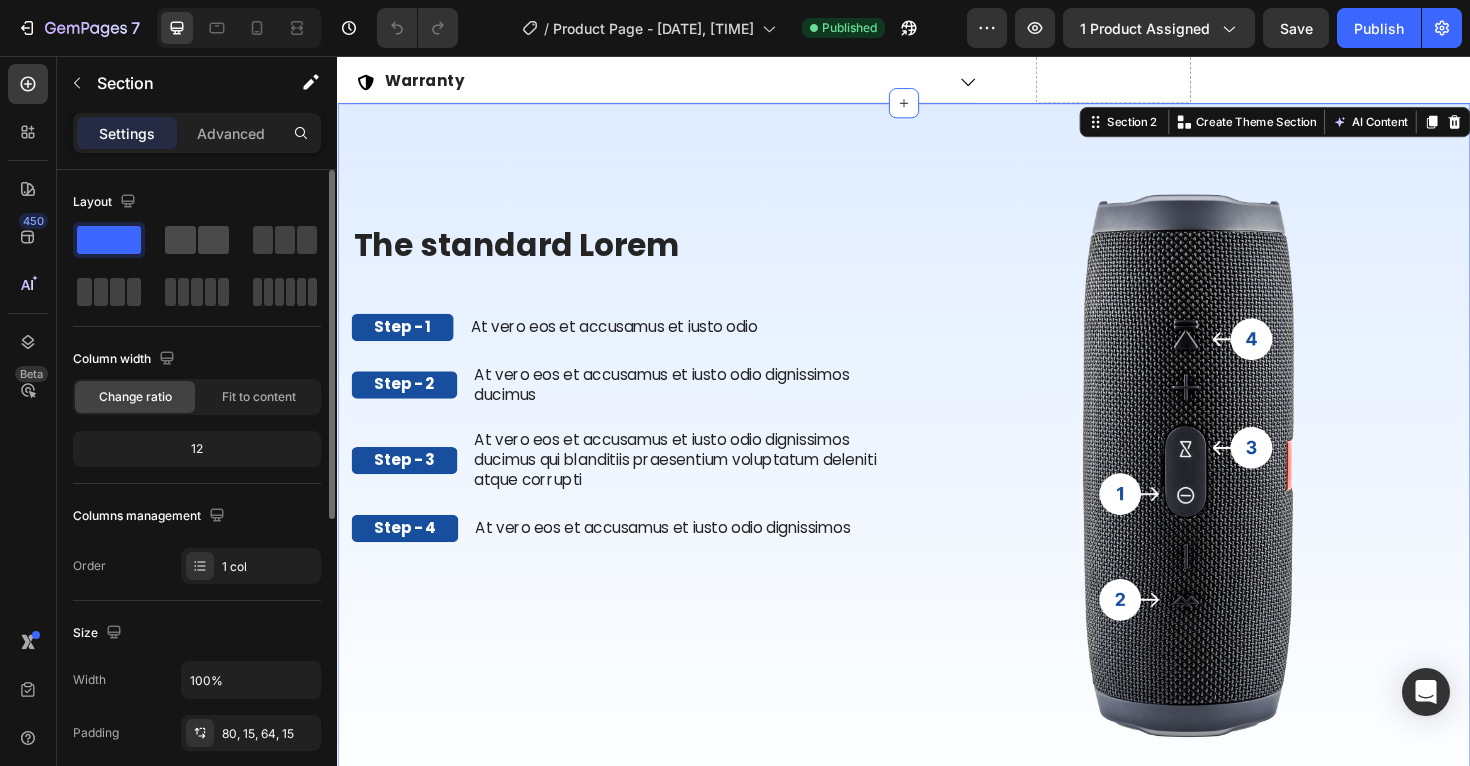 drag, startPoint x: 130, startPoint y: 248, endPoint x: 177, endPoint y: 247, distance: 47.010635 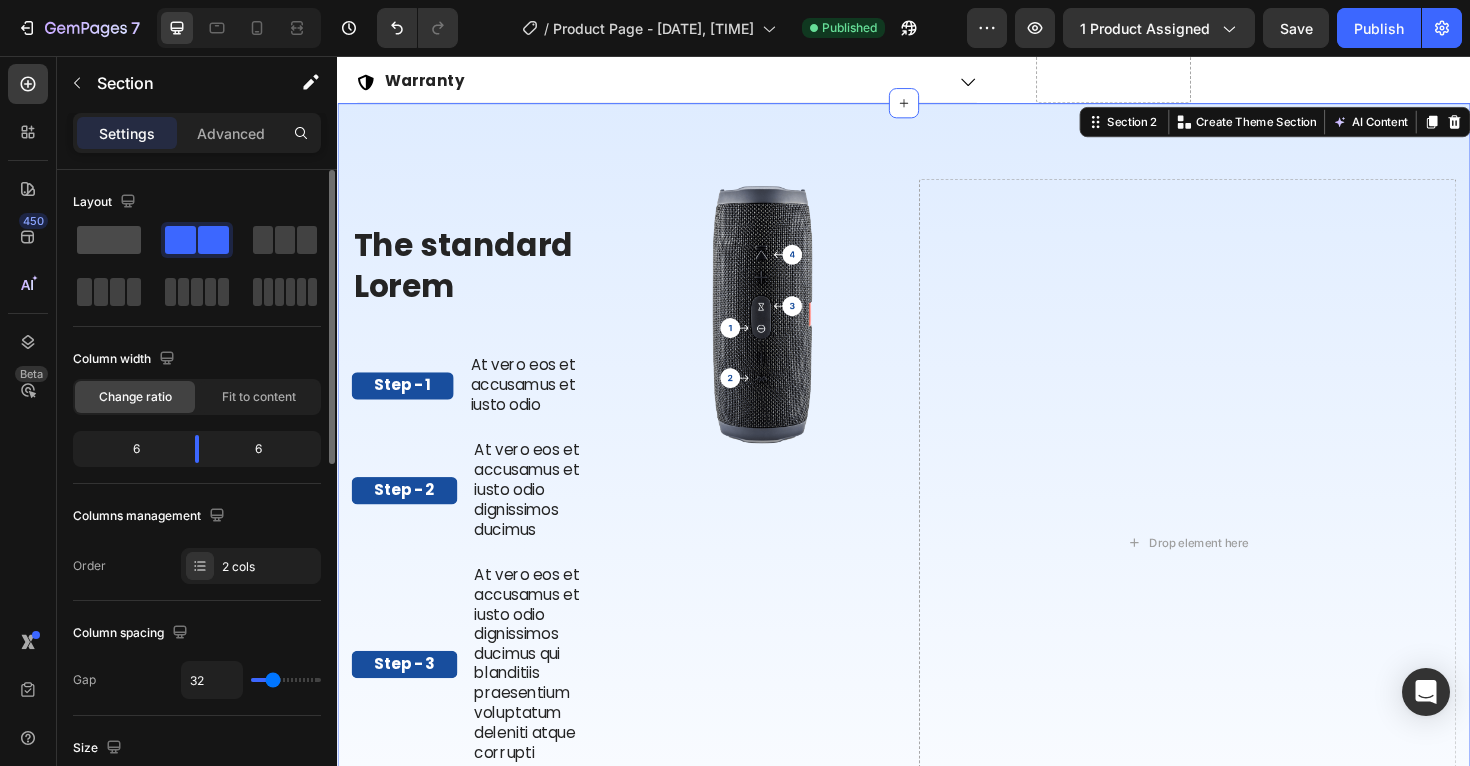 click 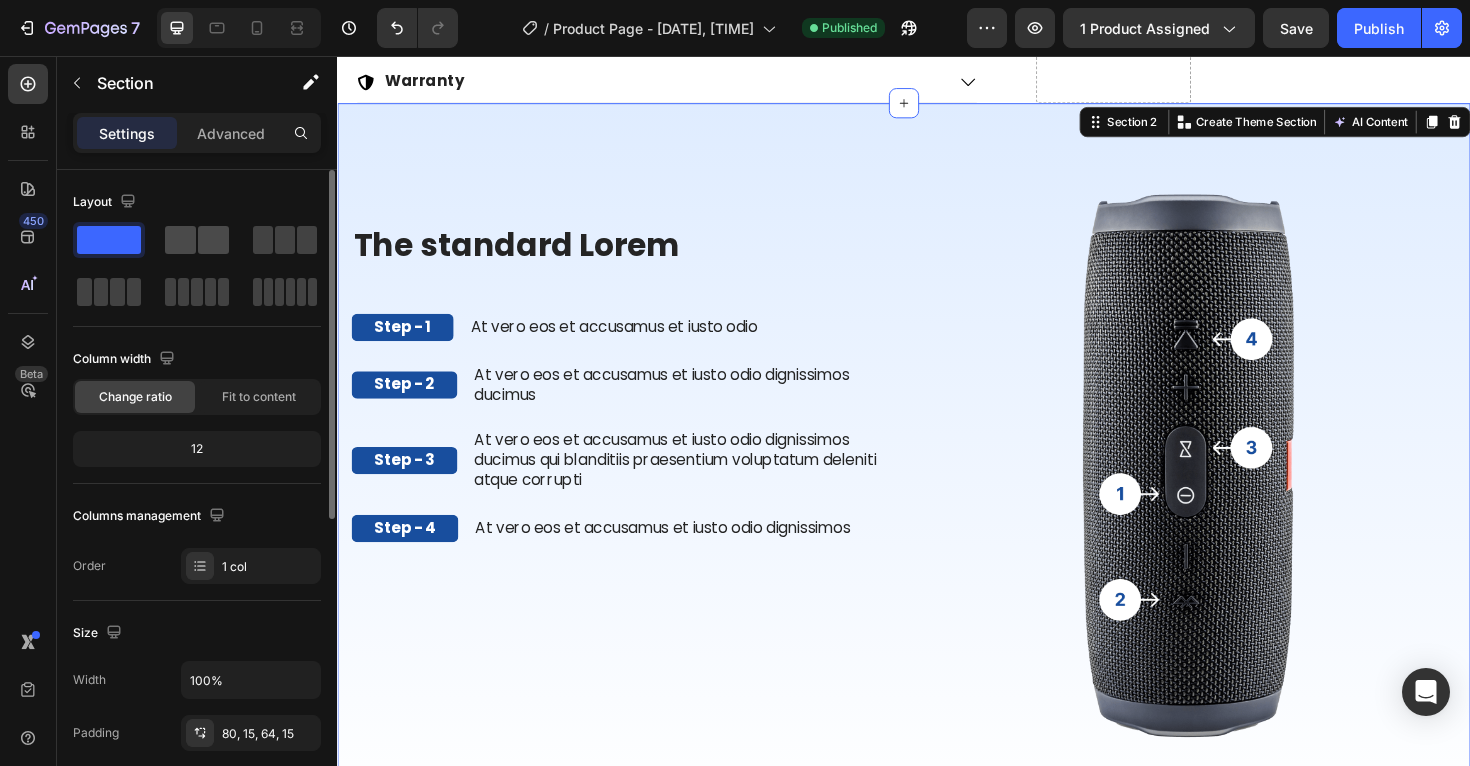 click 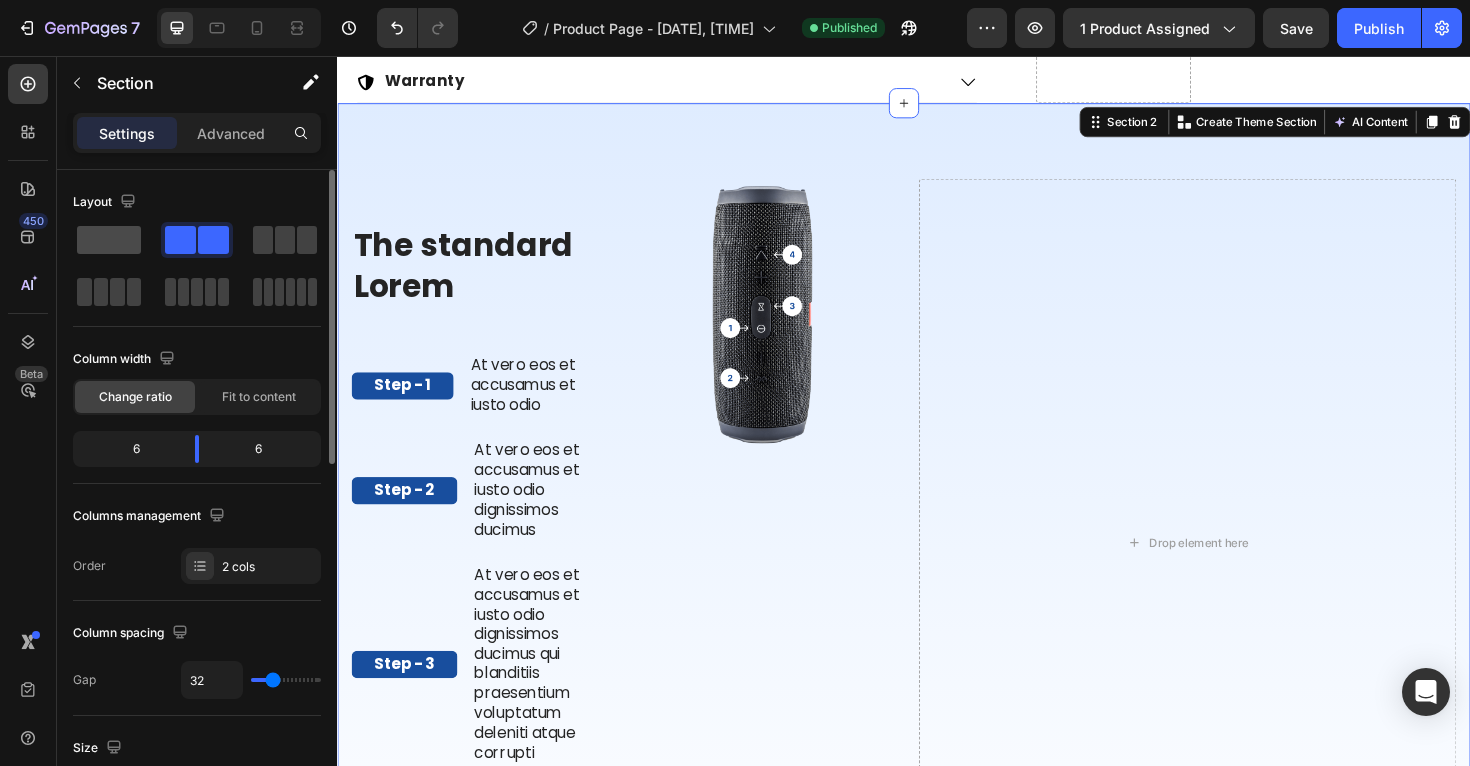 click 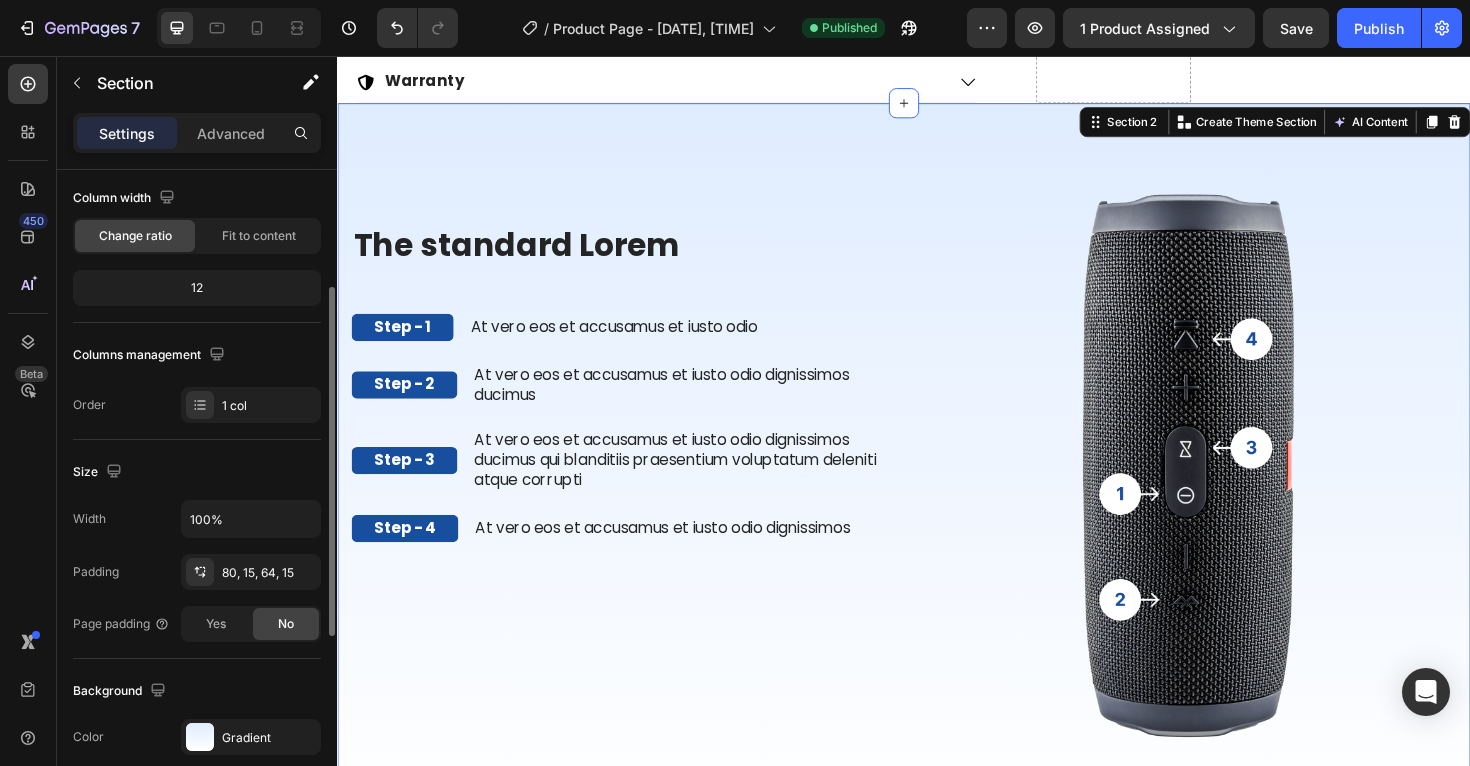 scroll, scrollTop: 181, scrollLeft: 0, axis: vertical 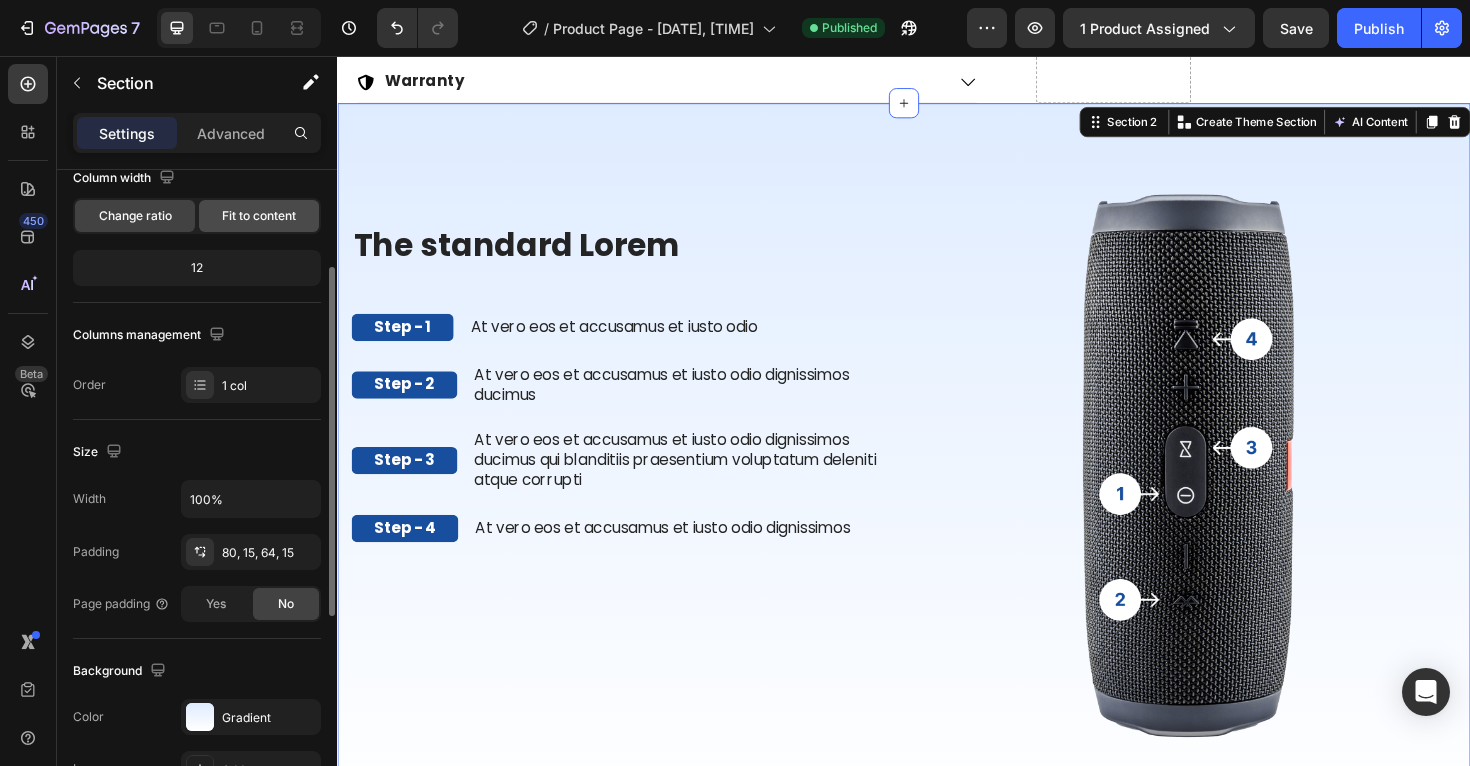 click on "Fit to content" 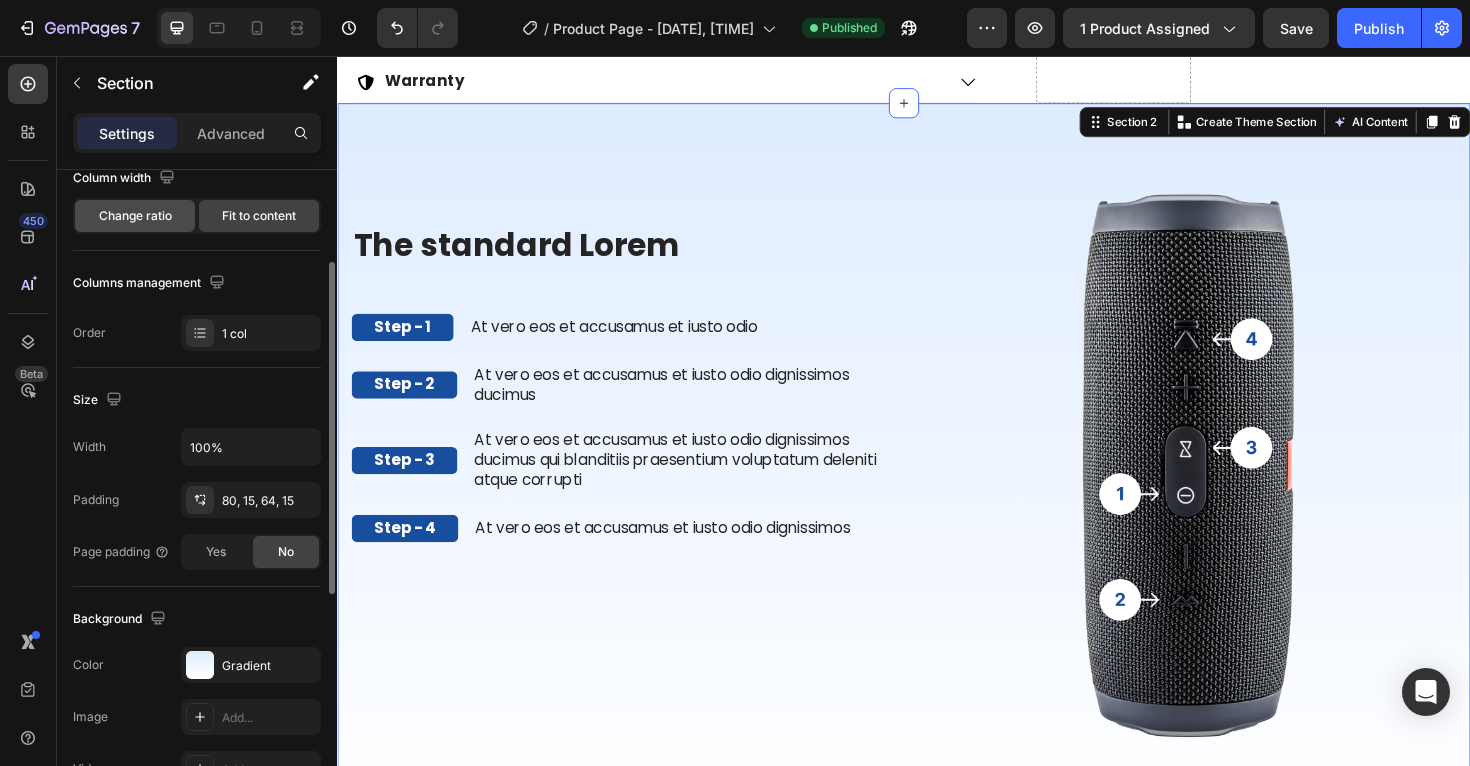 click on "Change ratio" 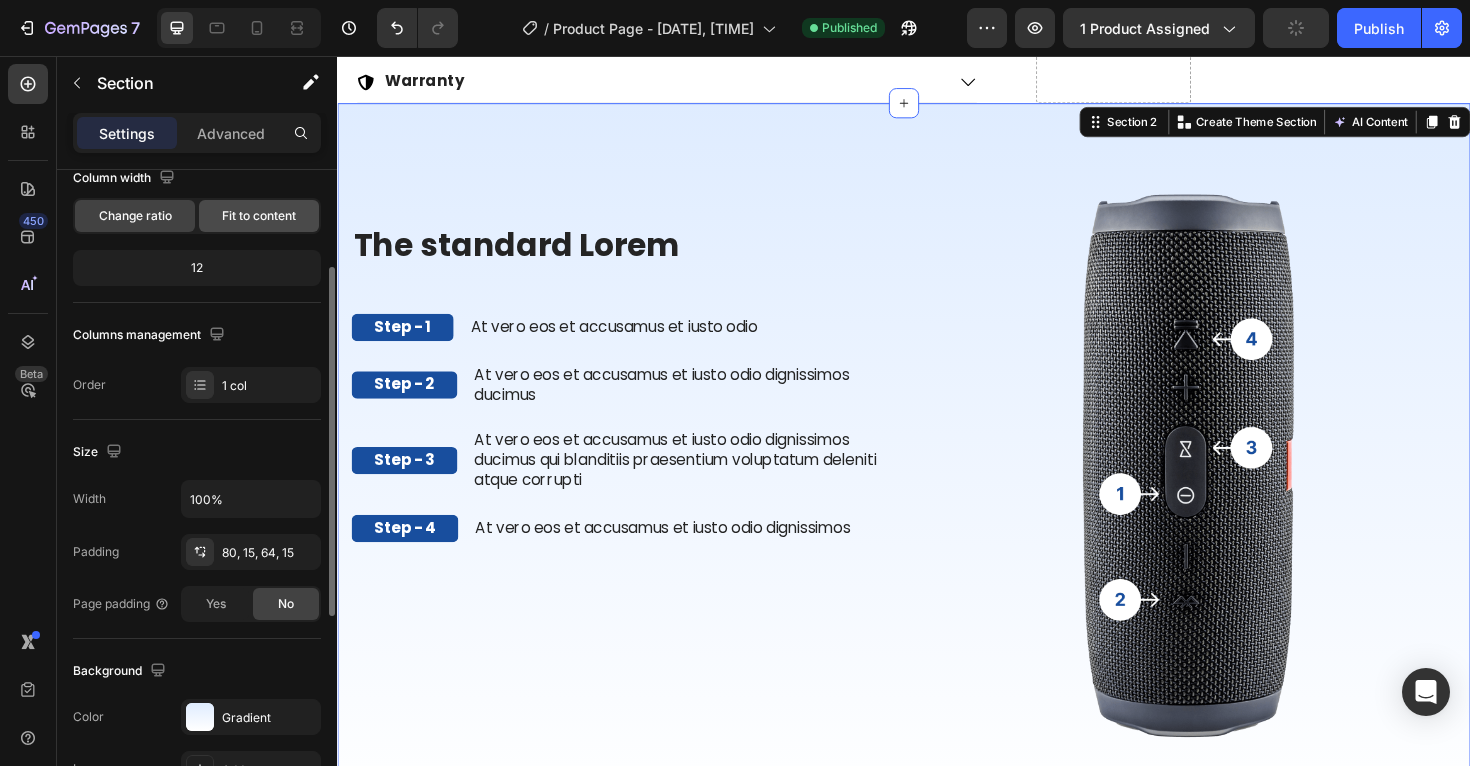 click on "Fit to content" 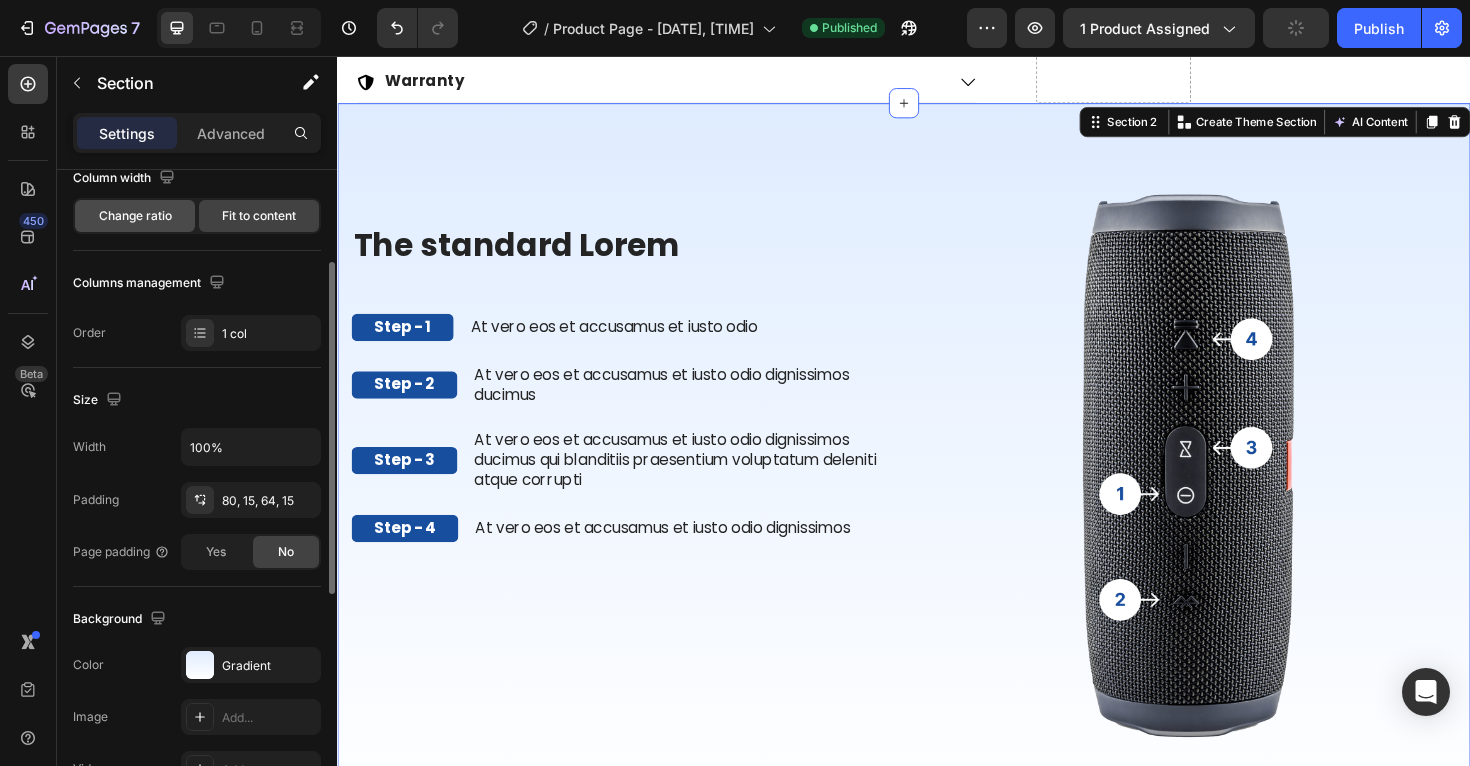 click on "Change ratio" 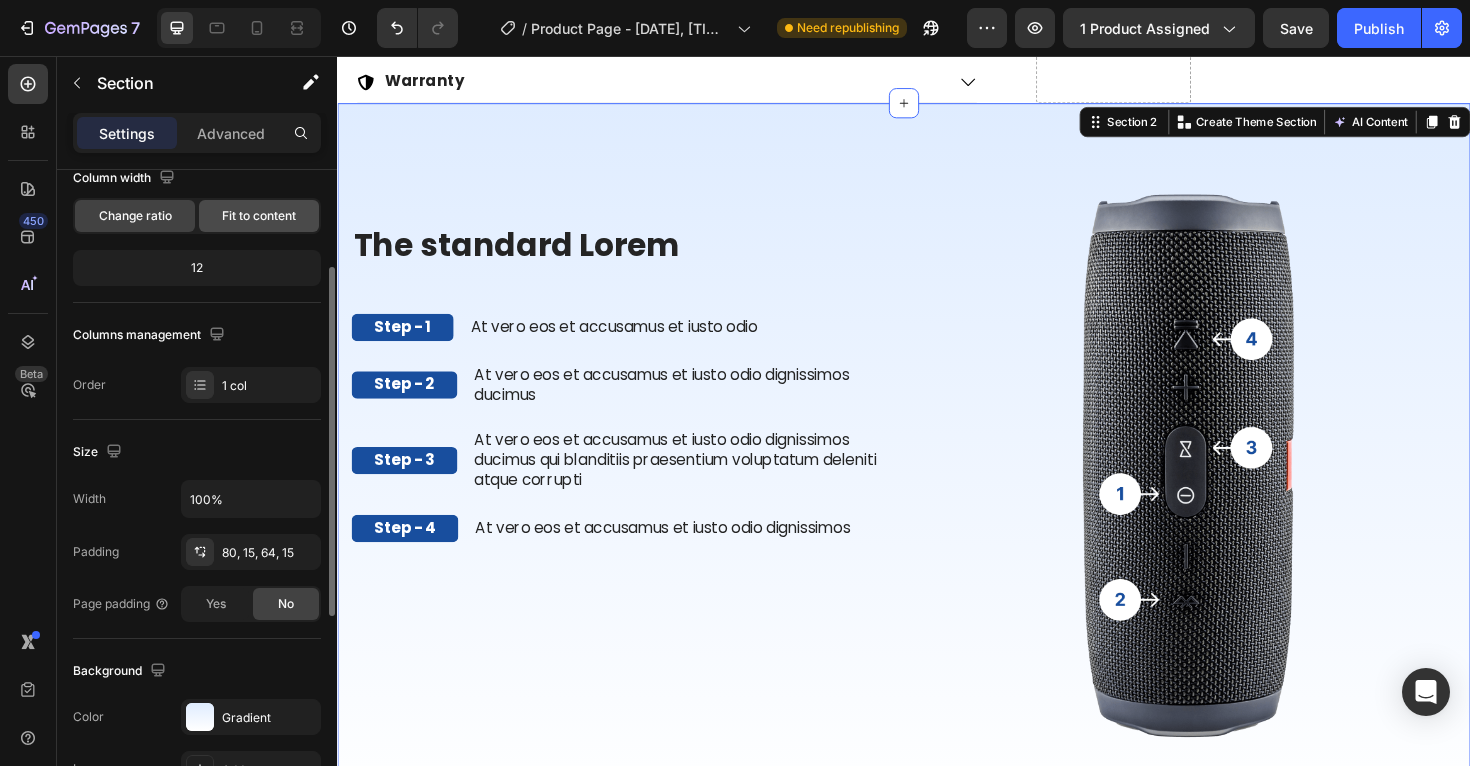 click on "Fit to content" 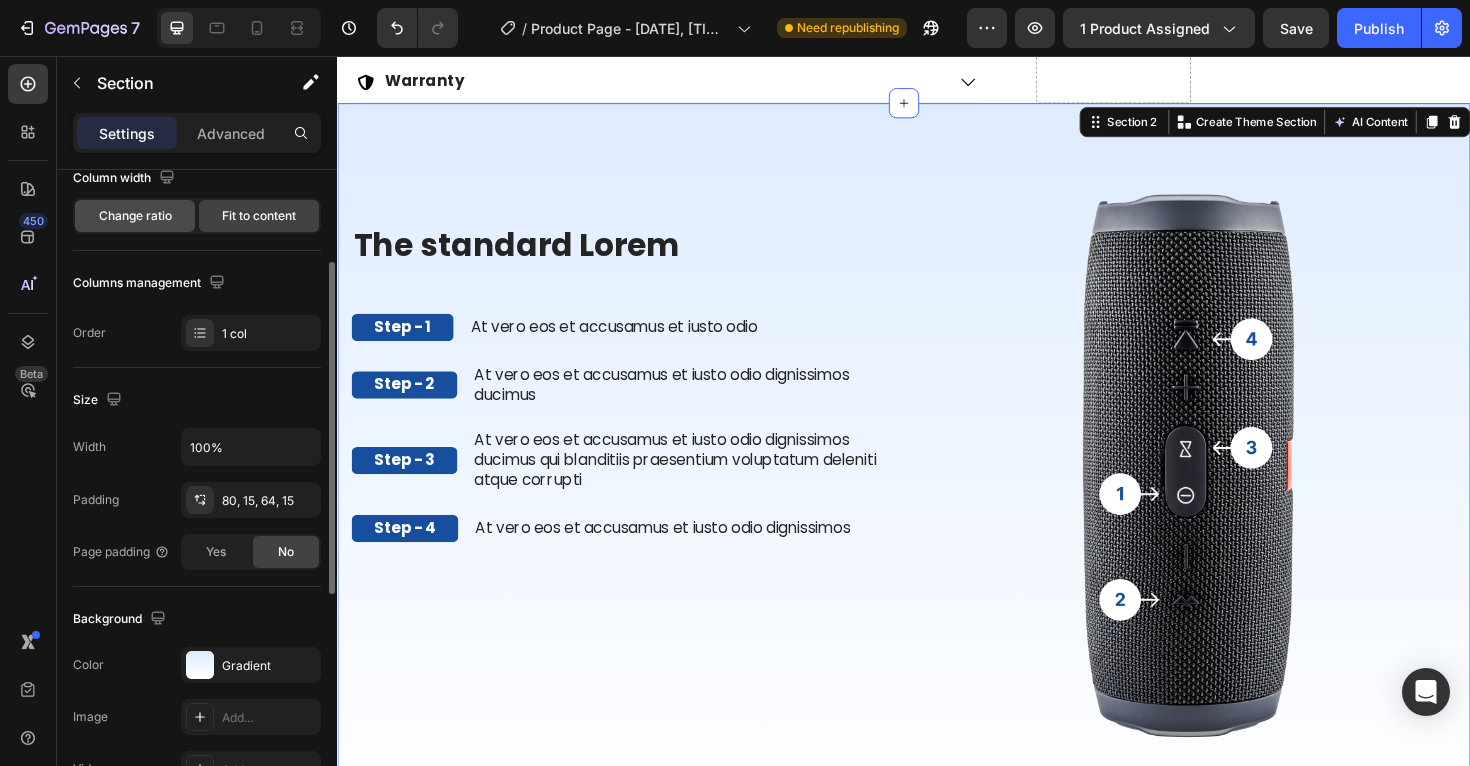 click on "Change ratio" 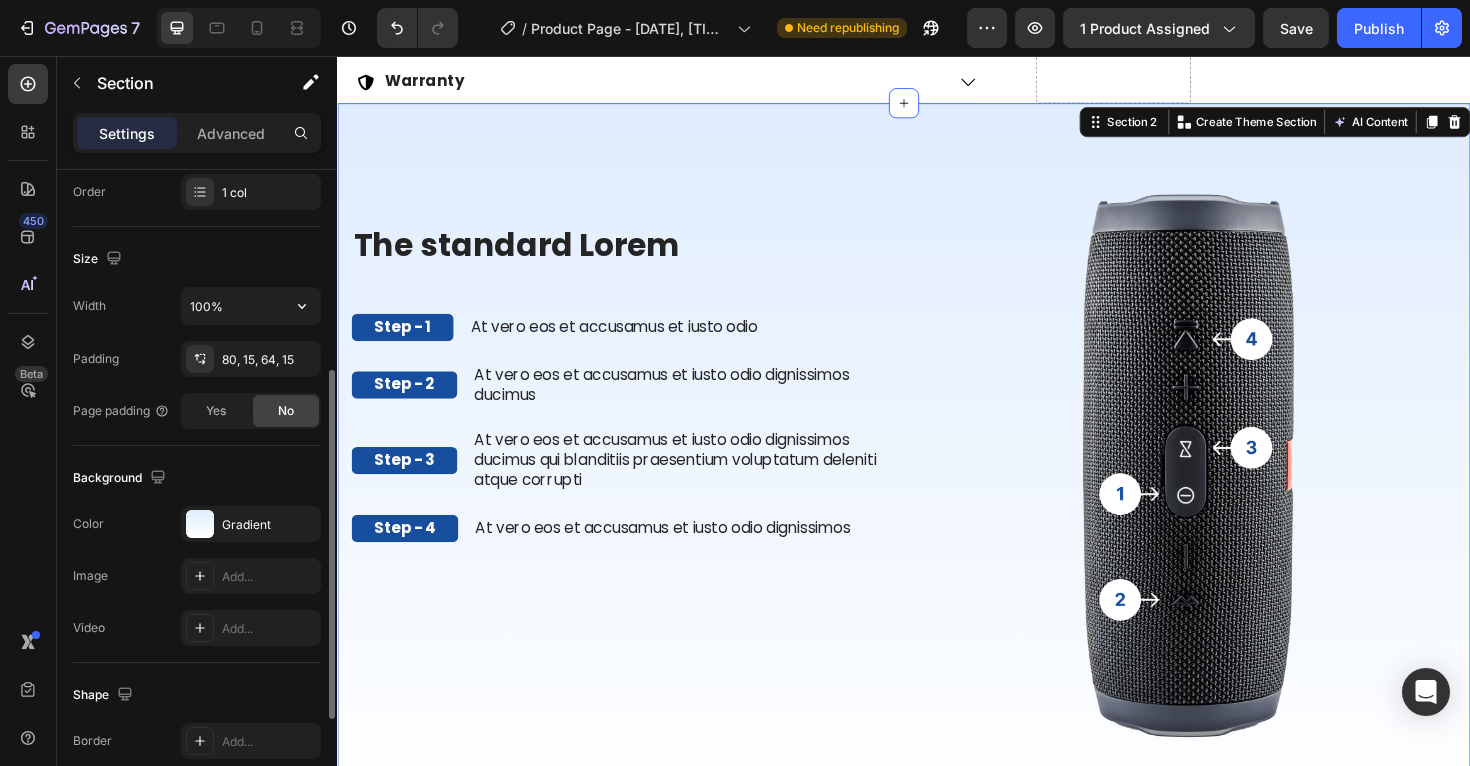 scroll, scrollTop: 372, scrollLeft: 0, axis: vertical 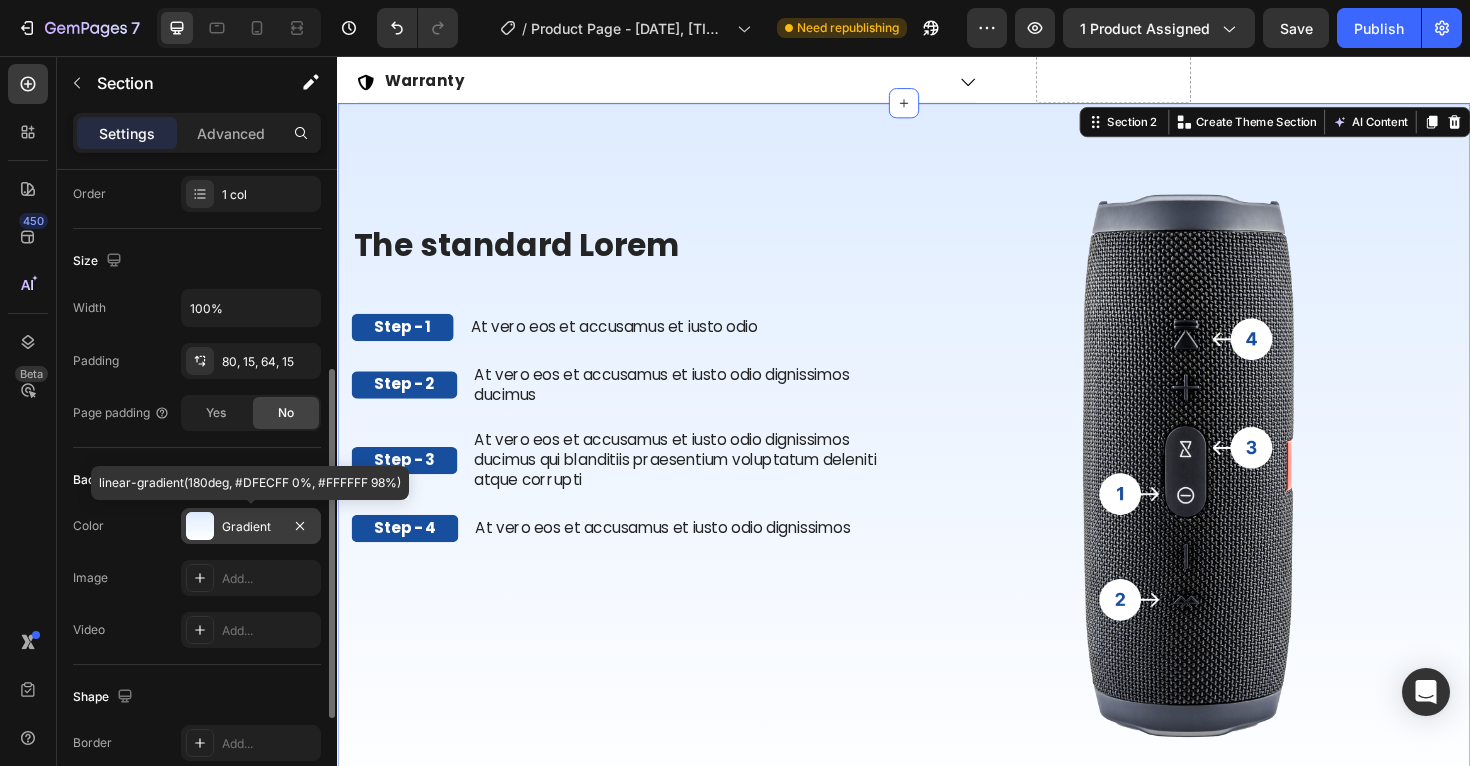 click at bounding box center (200, 526) 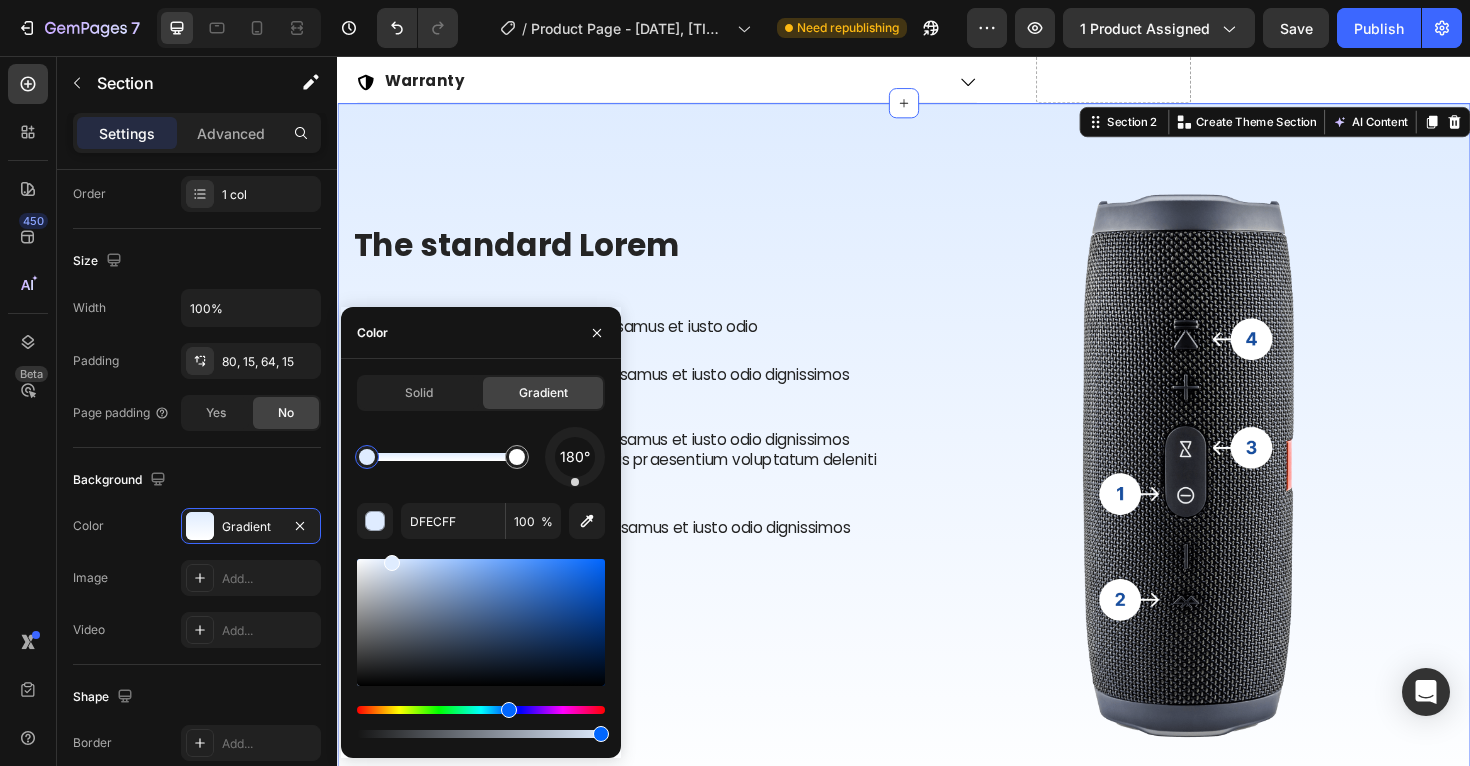 click at bounding box center (367, 457) 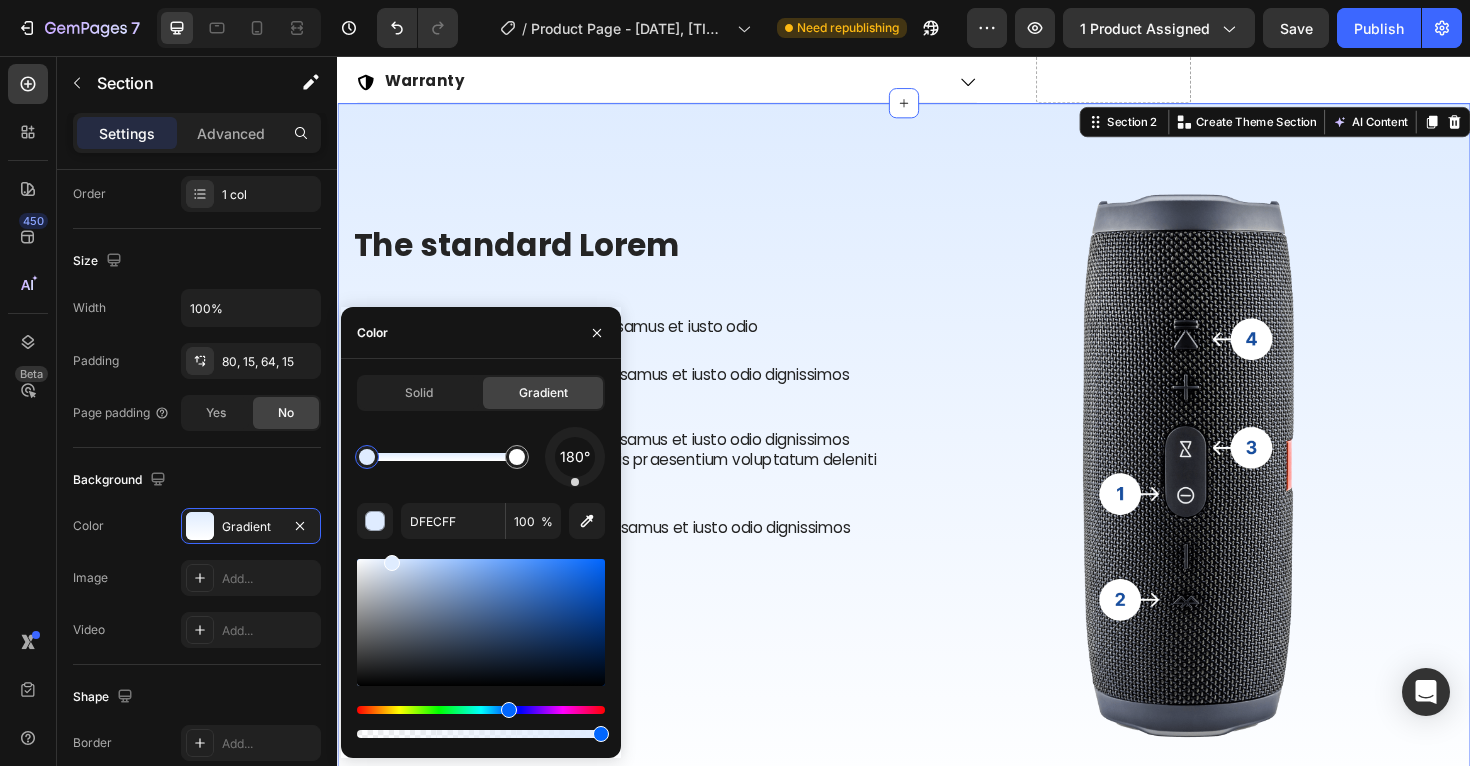 click at bounding box center (367, 457) 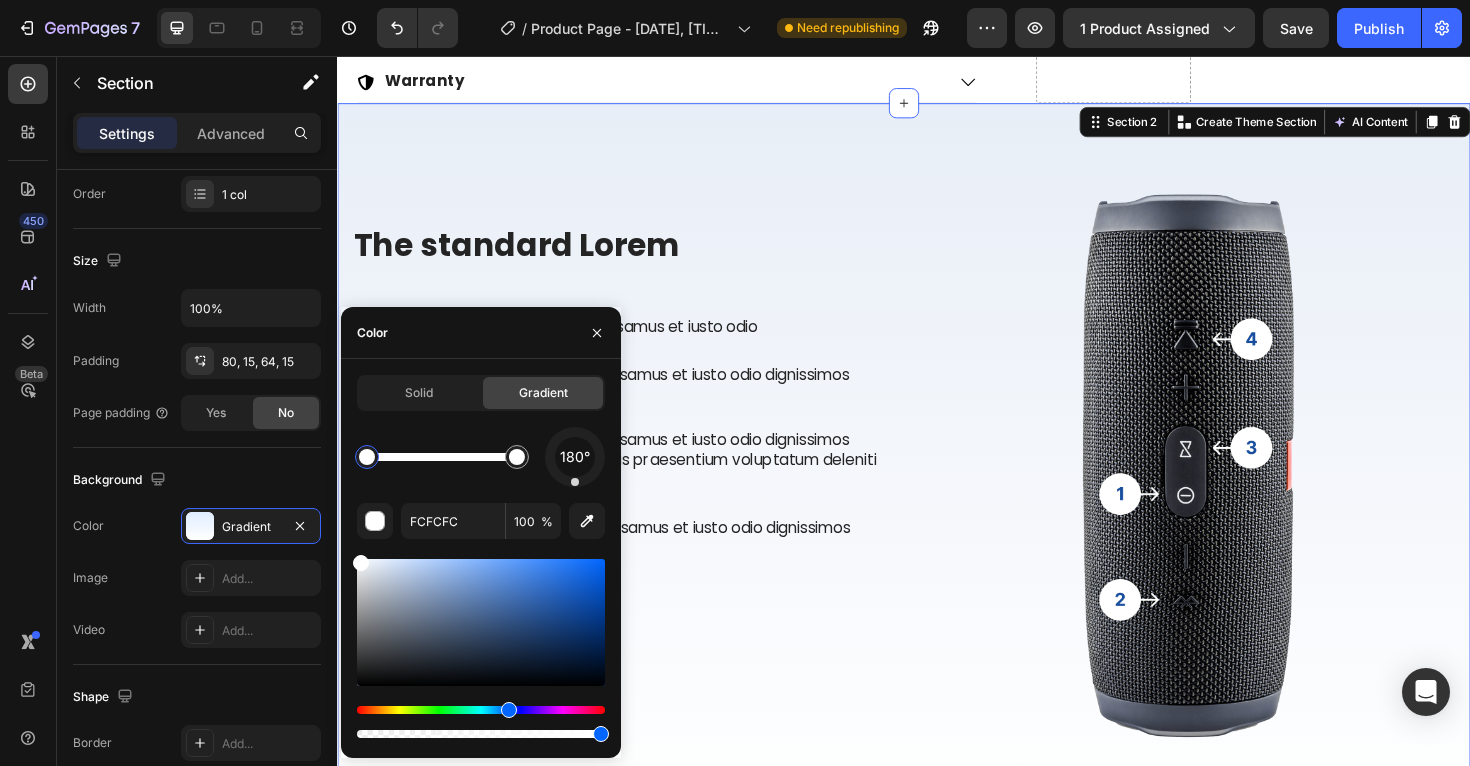 type on "FFFFFF" 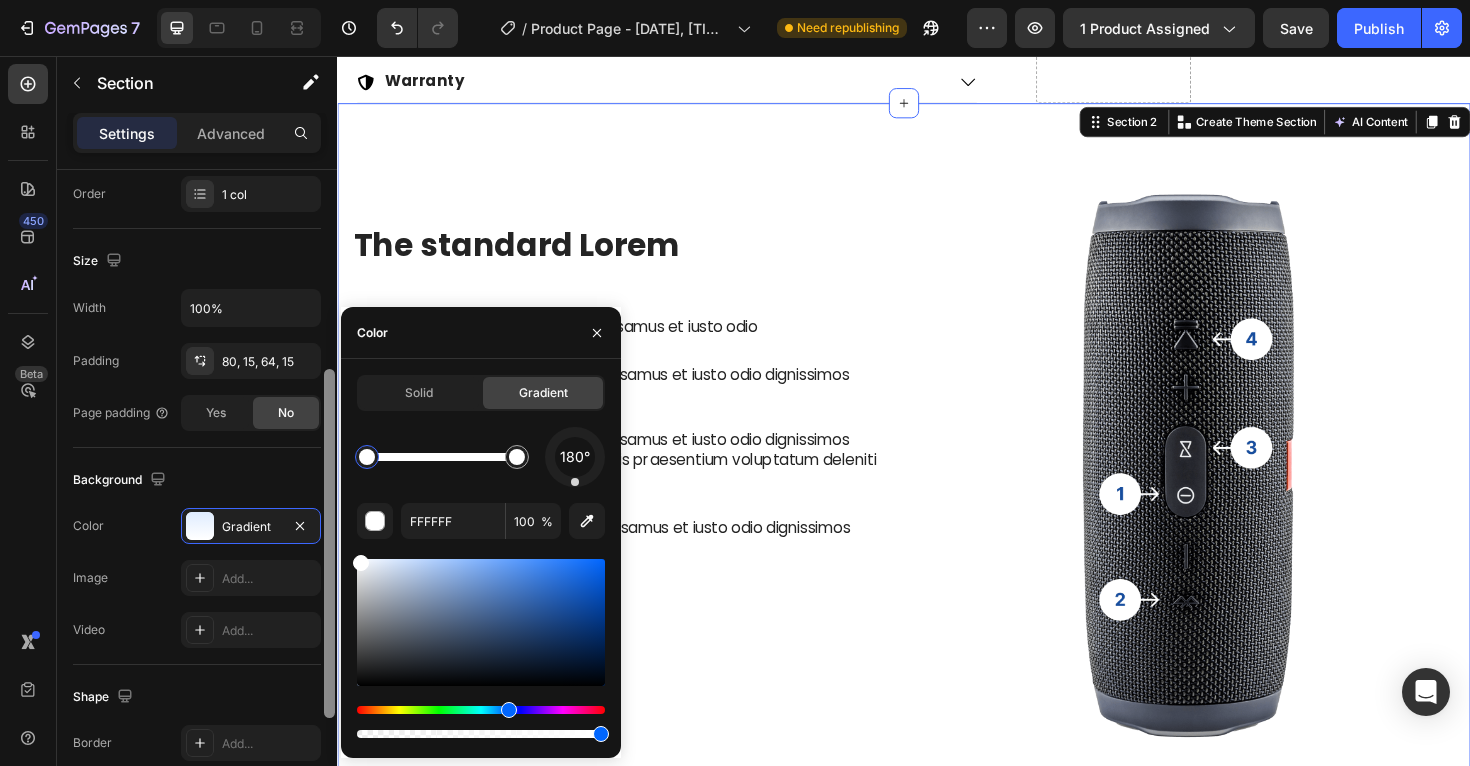 drag, startPoint x: 372, startPoint y: 562, endPoint x: 328, endPoint y: 555, distance: 44.553337 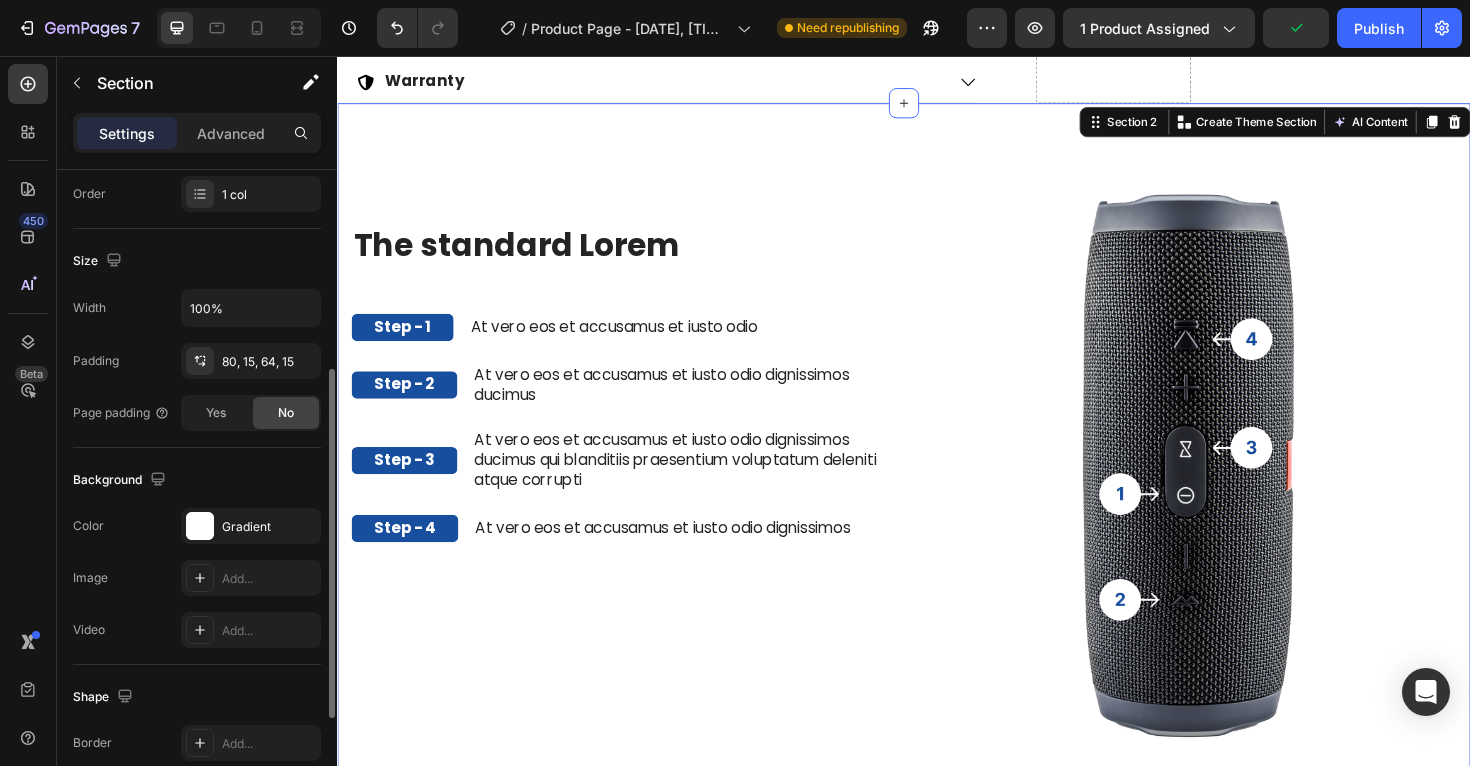 click on "Size" at bounding box center [197, 261] 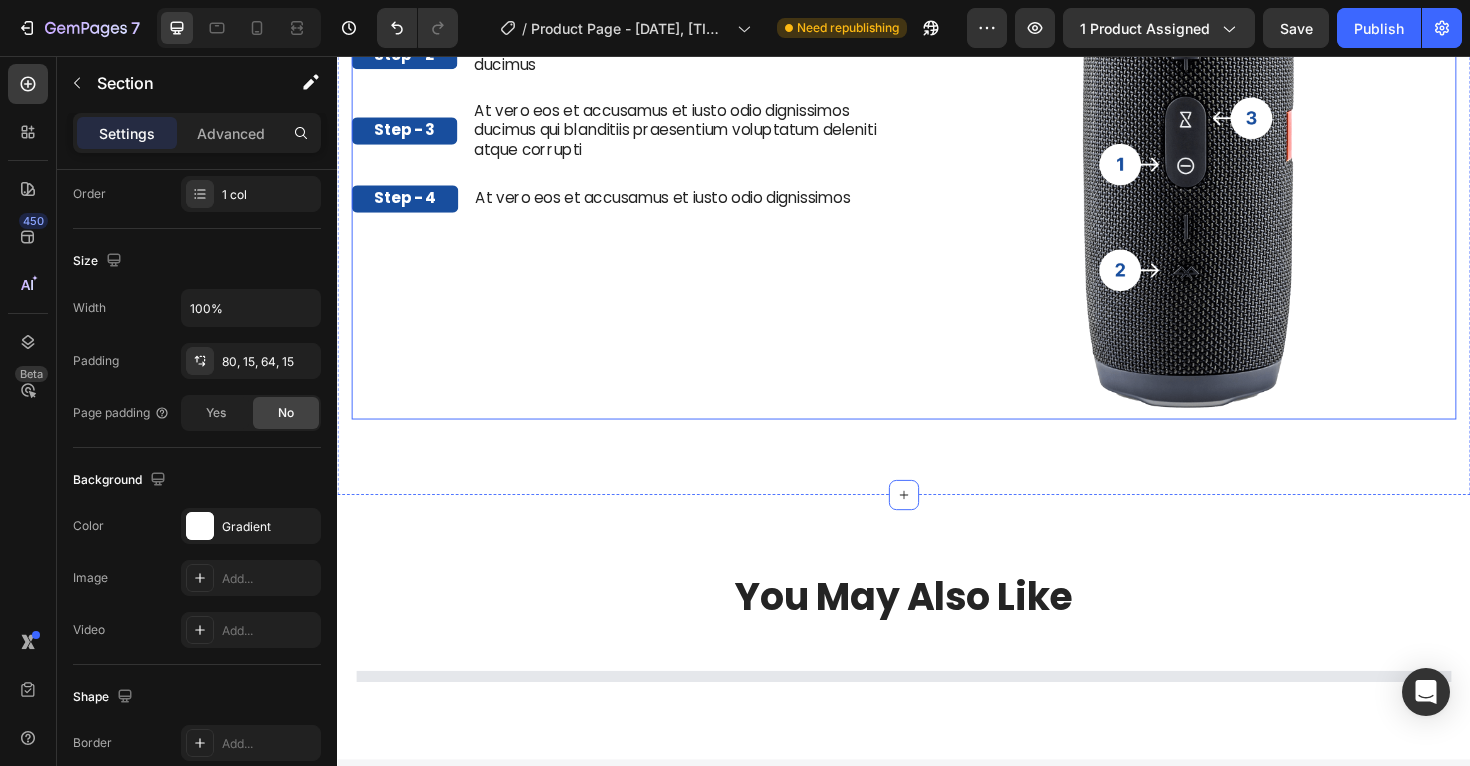 scroll, scrollTop: 1896, scrollLeft: 0, axis: vertical 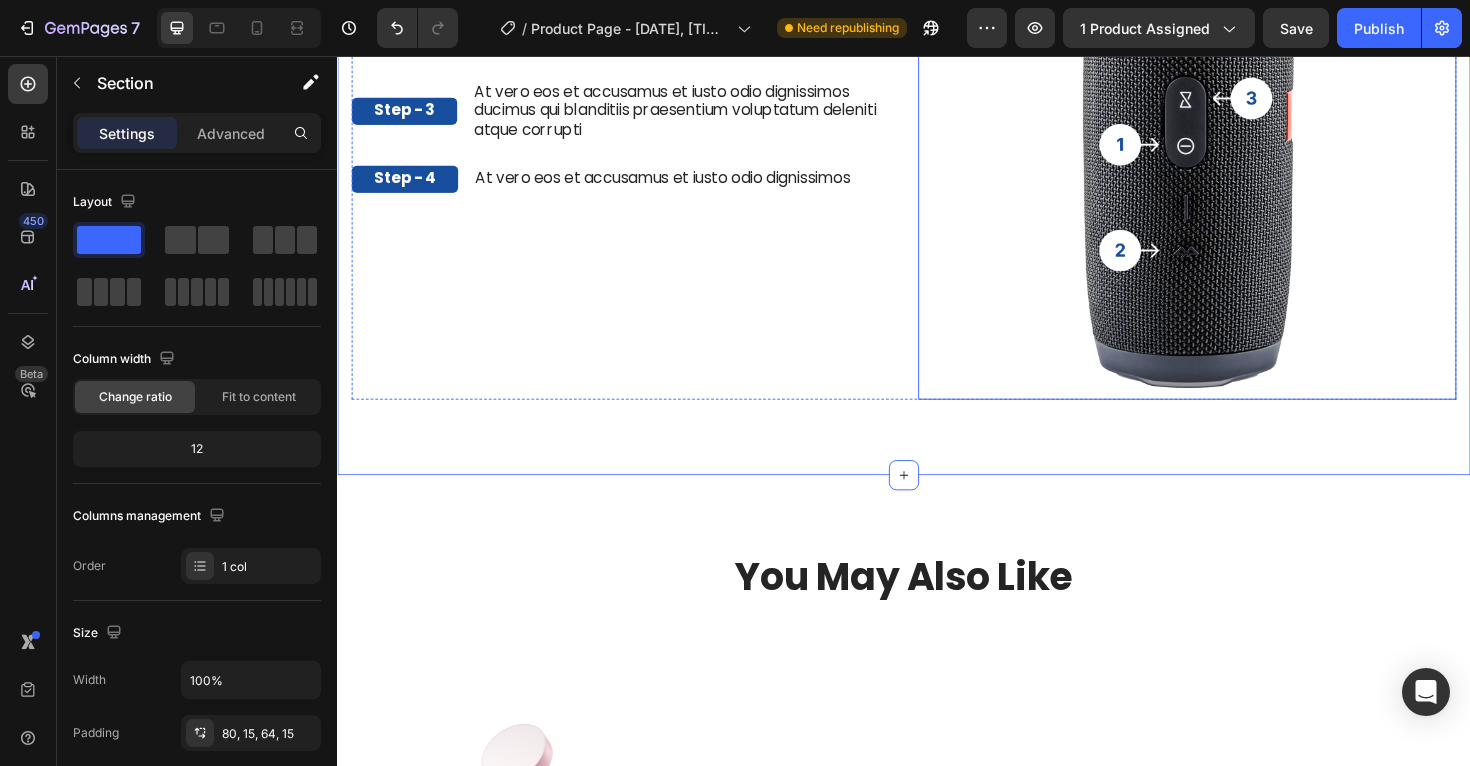 click at bounding box center [1237, 118] 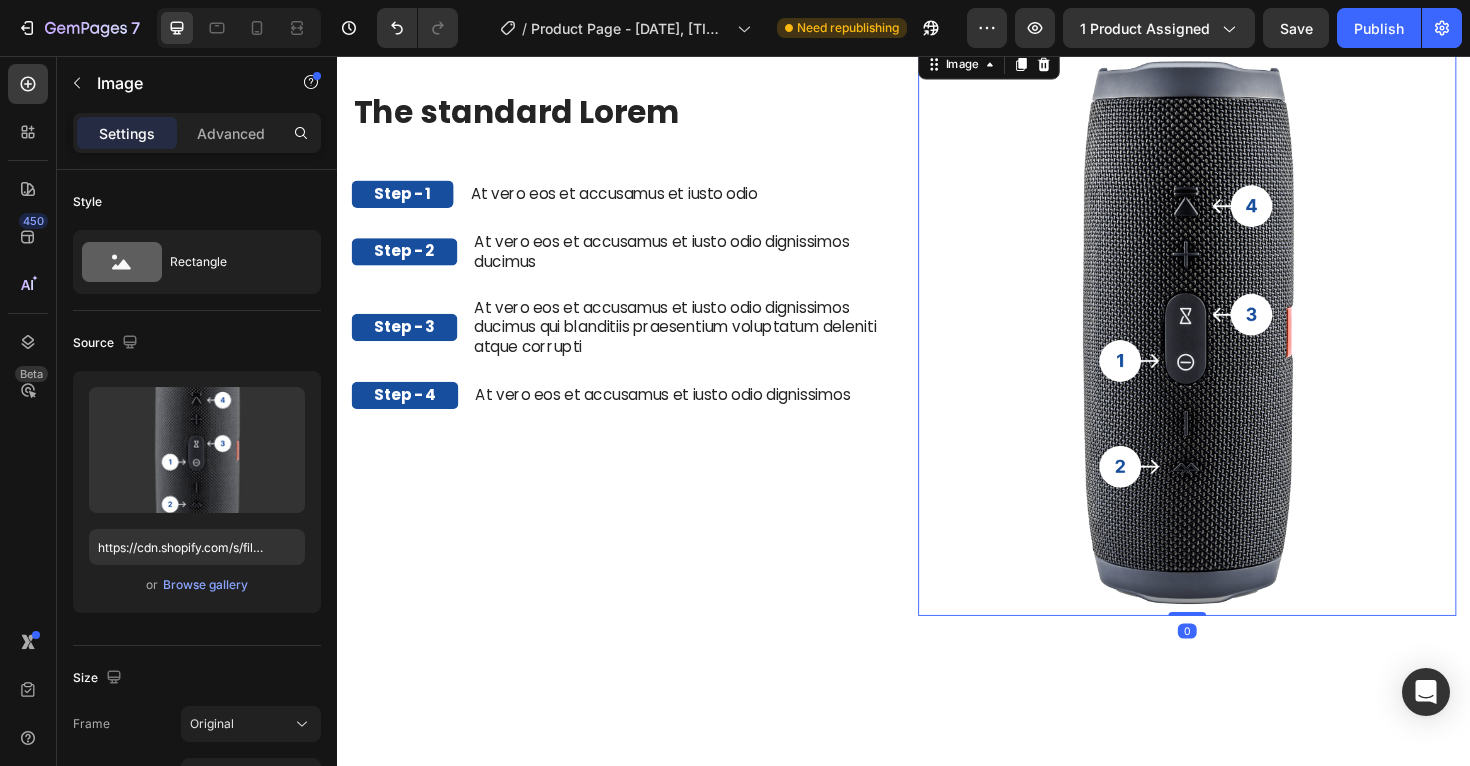 scroll, scrollTop: 1622, scrollLeft: 0, axis: vertical 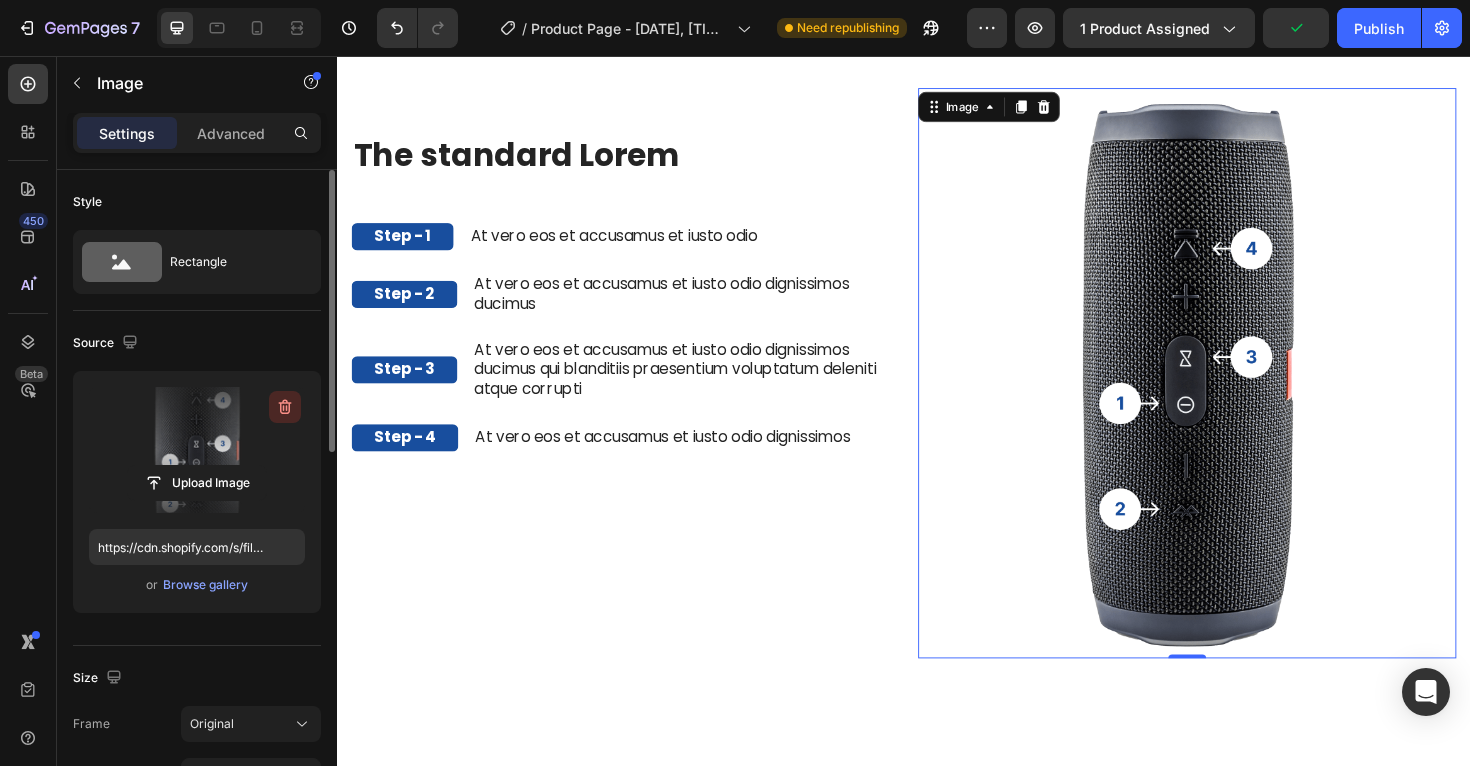 click 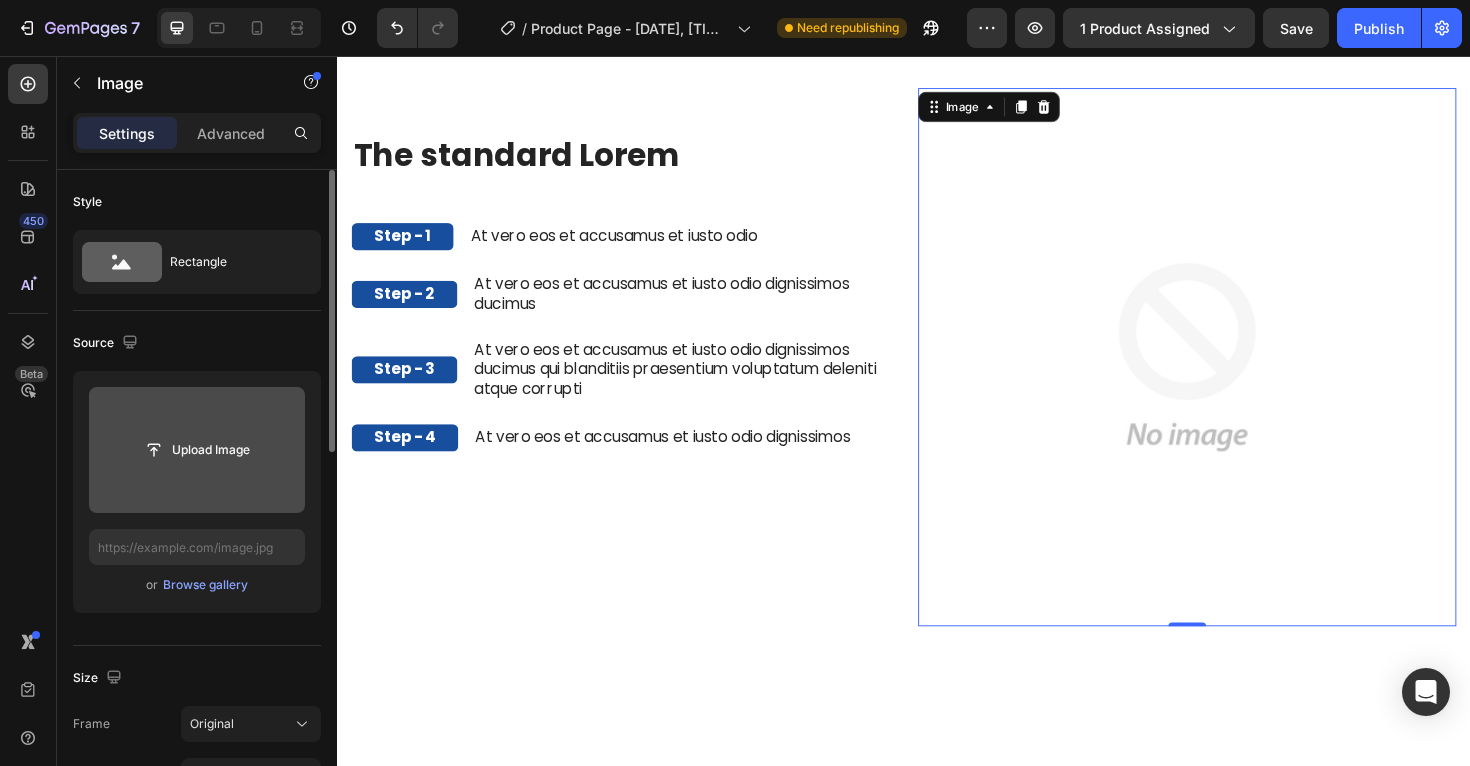 click at bounding box center [197, 450] 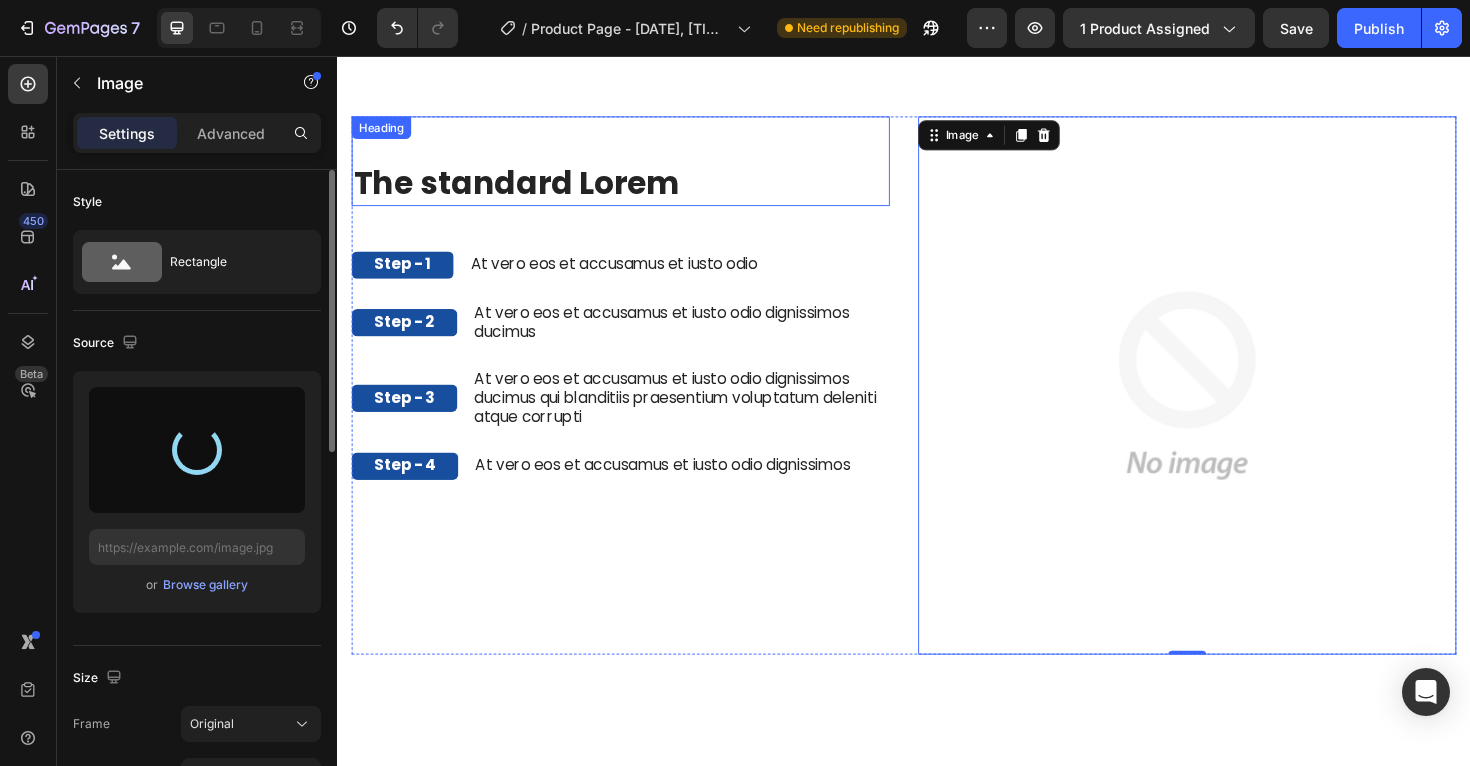 scroll, scrollTop: 1594, scrollLeft: 0, axis: vertical 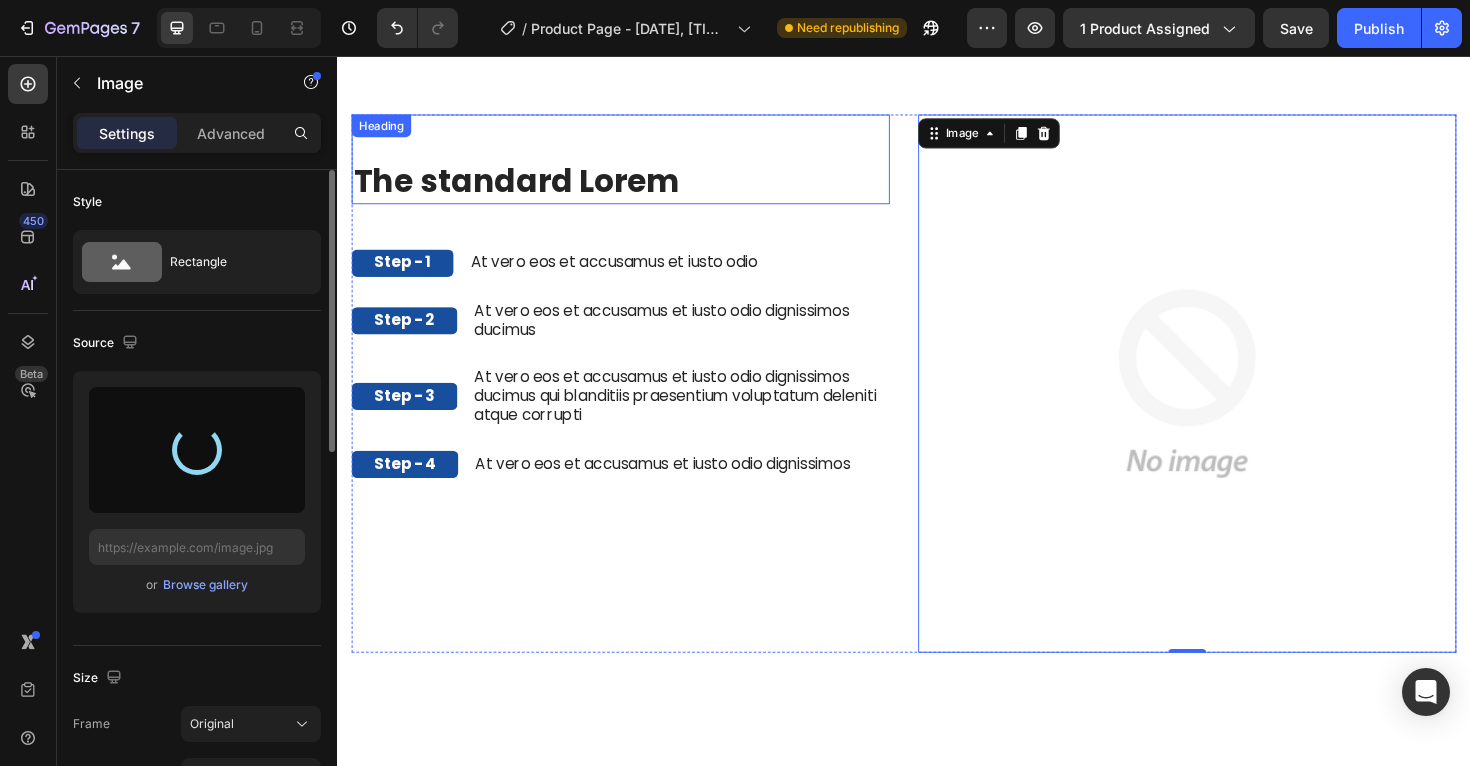 type on "https://cdn.shopify.com/s/files/1/0970/0923/8341/files/gempages_[HASH]-[HASH].jpg" 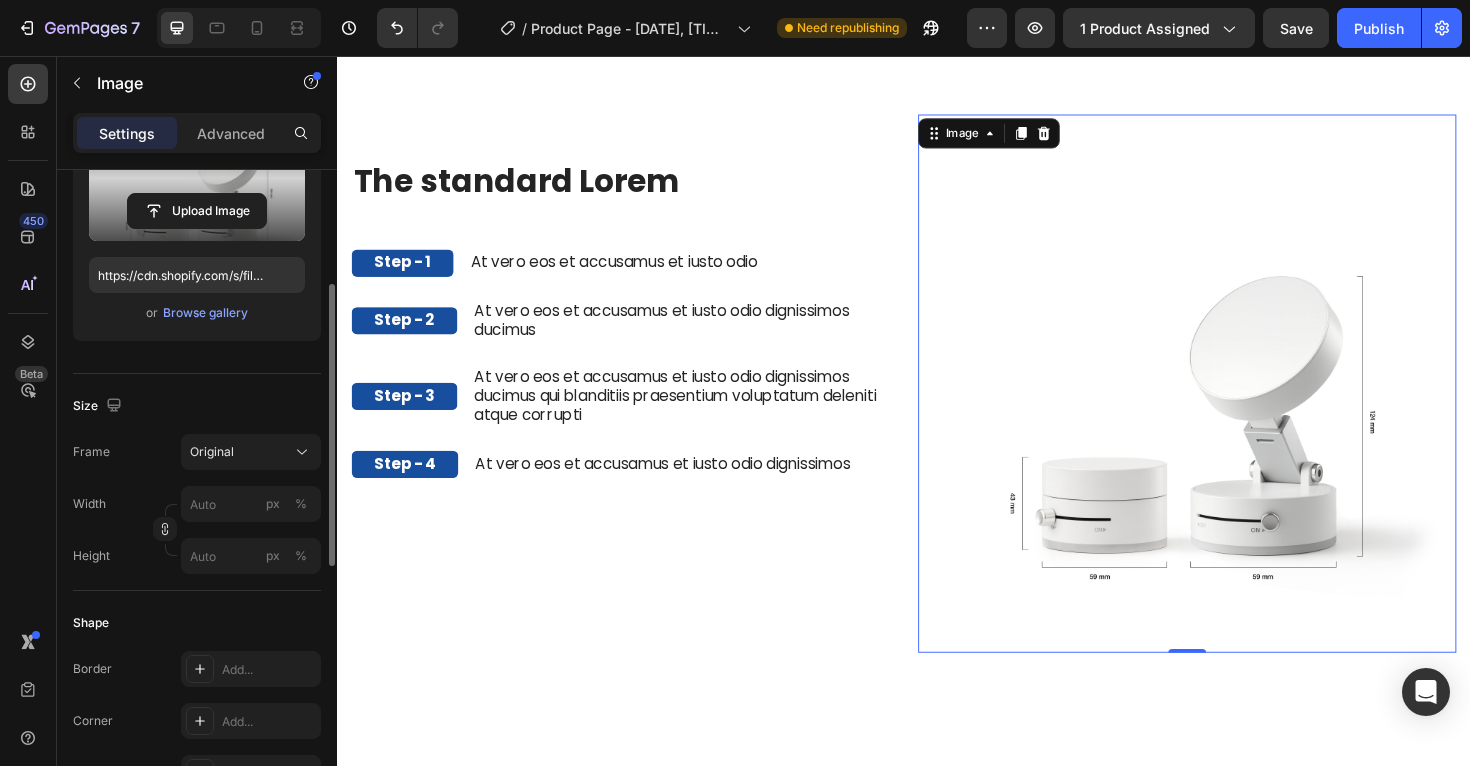scroll, scrollTop: 270, scrollLeft: 0, axis: vertical 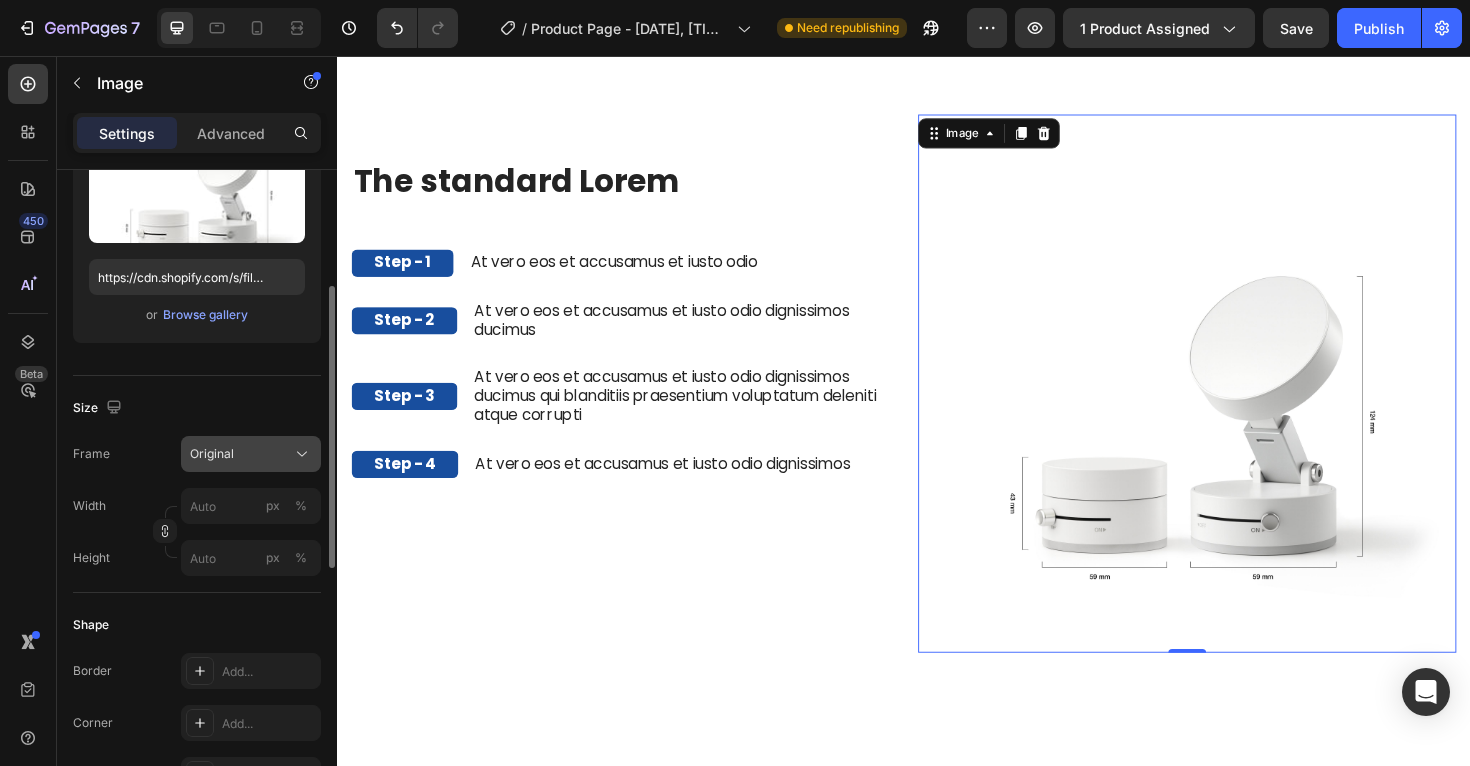 click on "Original" 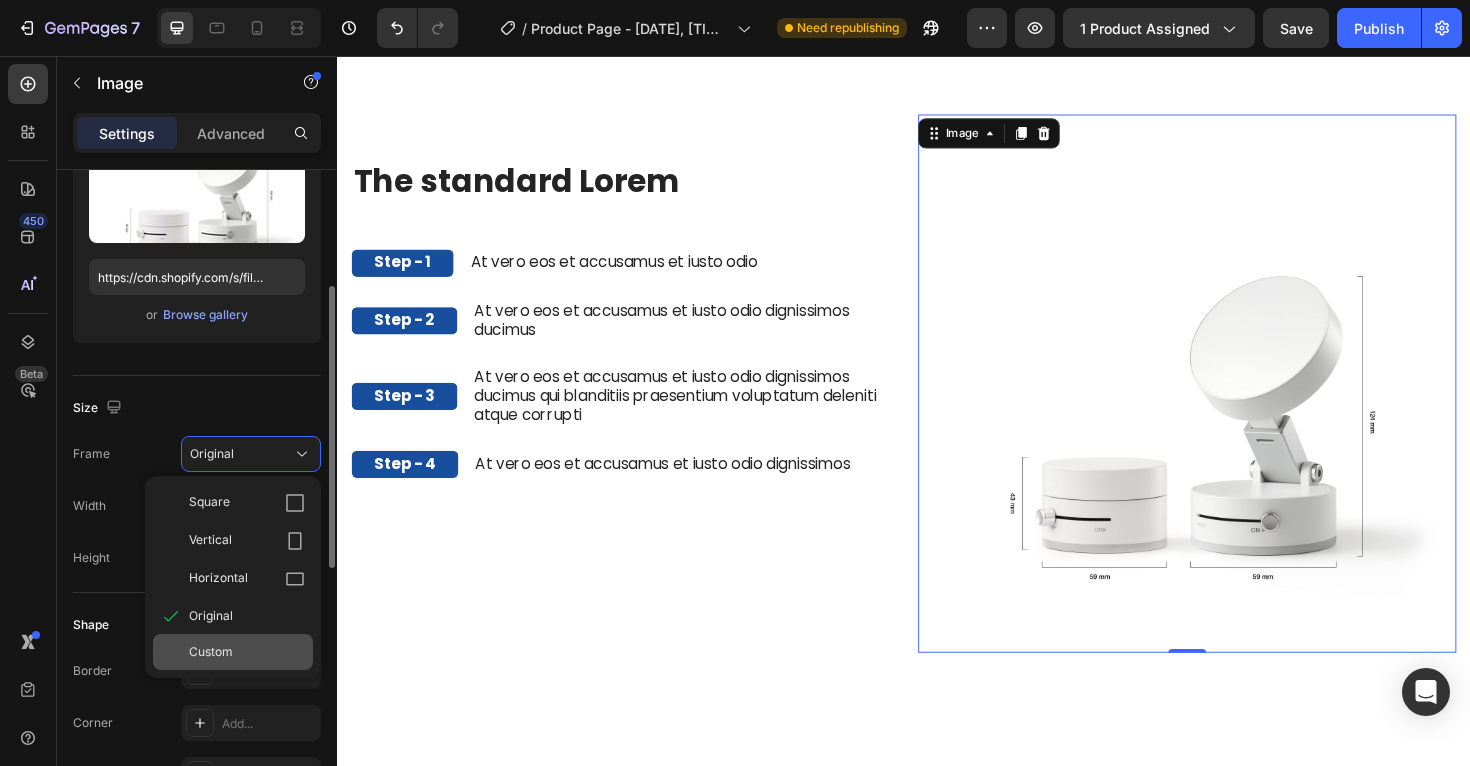 click on "Custom" at bounding box center [247, 652] 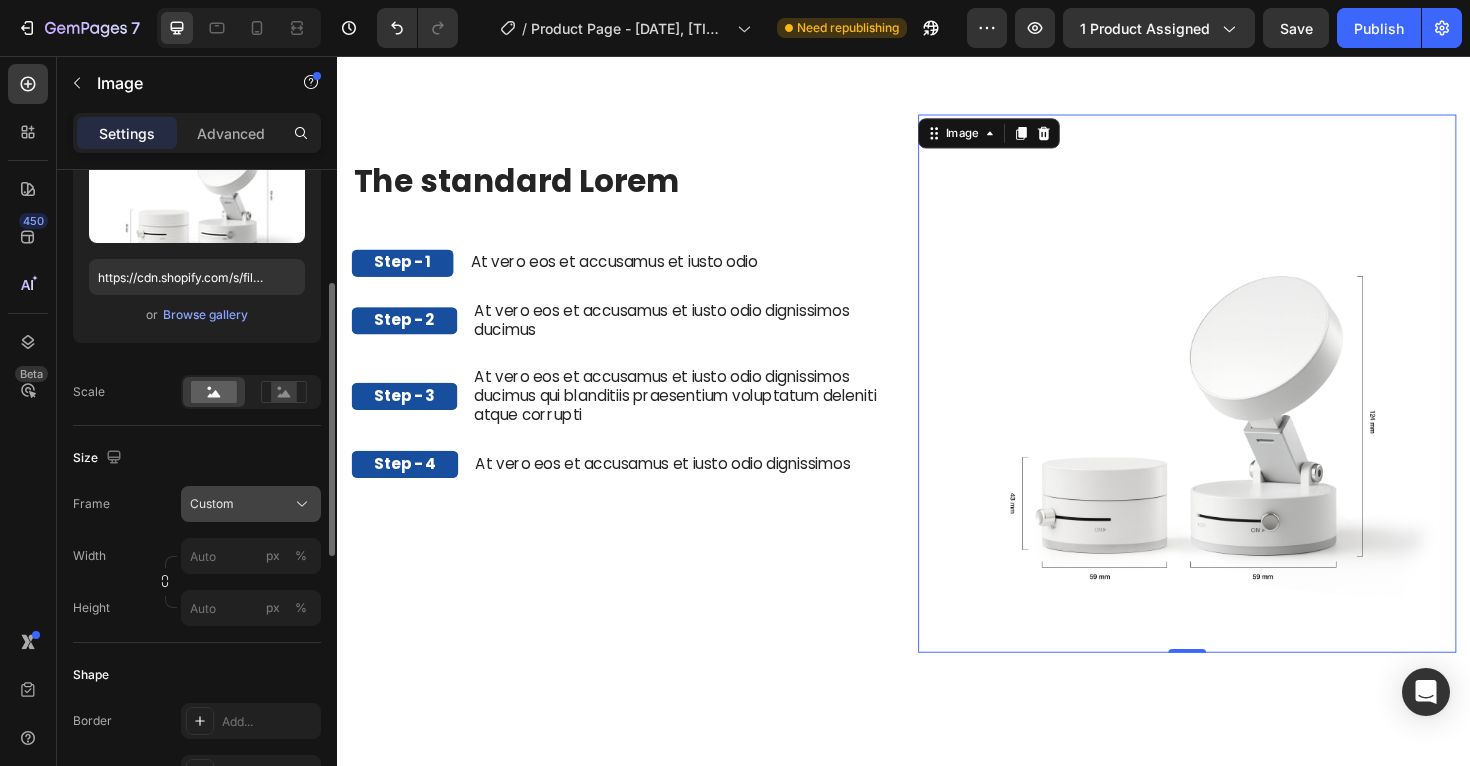 click on "Custom" 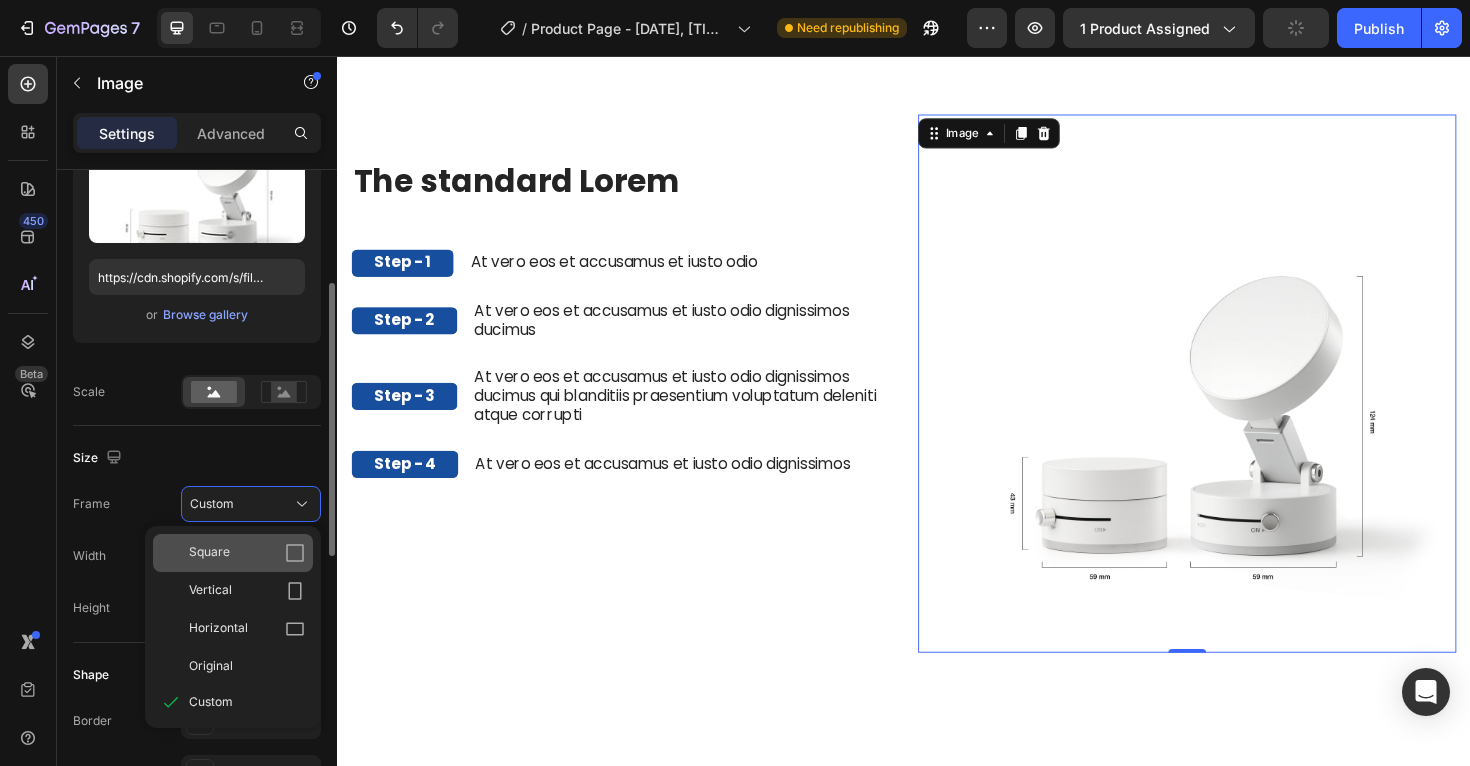 click on "Square" at bounding box center (247, 553) 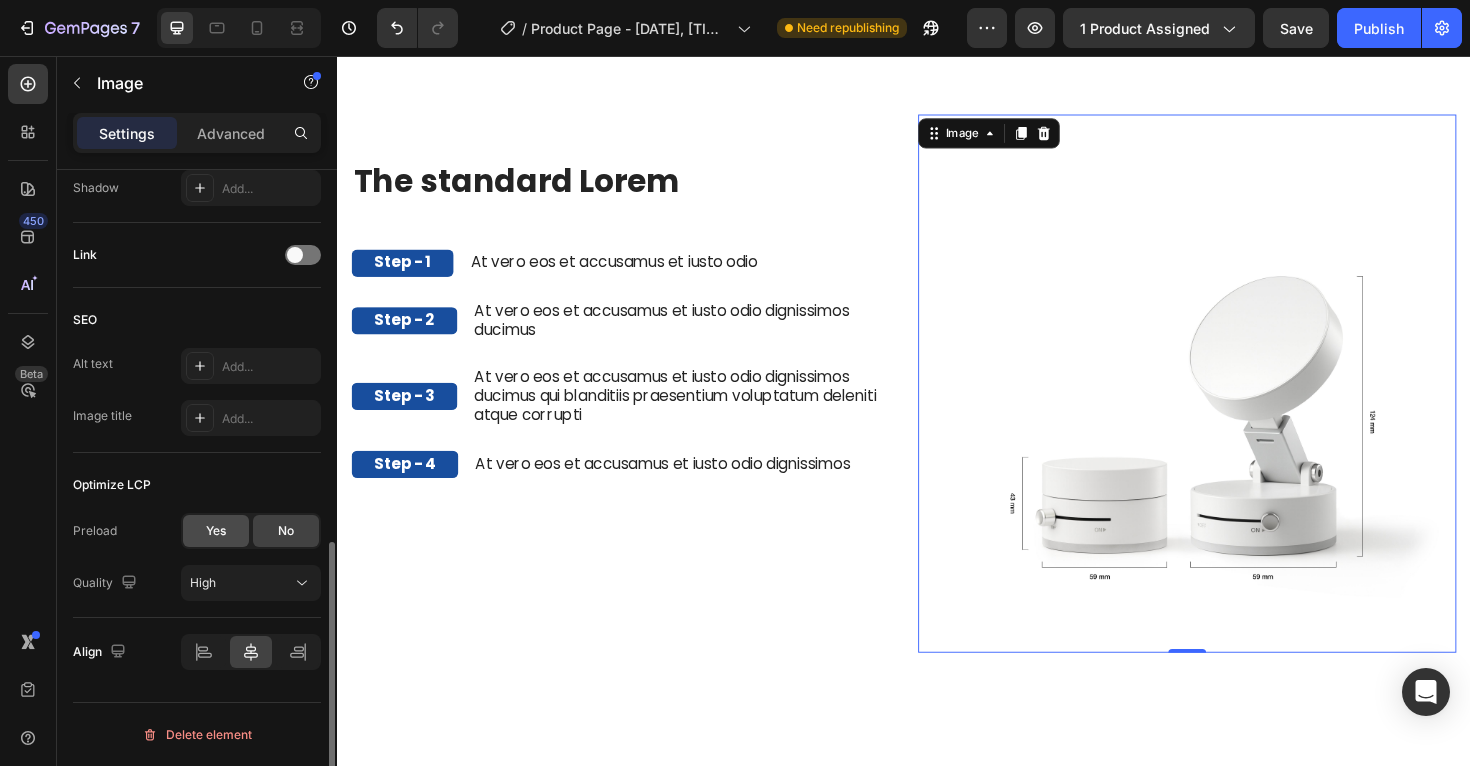 scroll, scrollTop: 870, scrollLeft: 0, axis: vertical 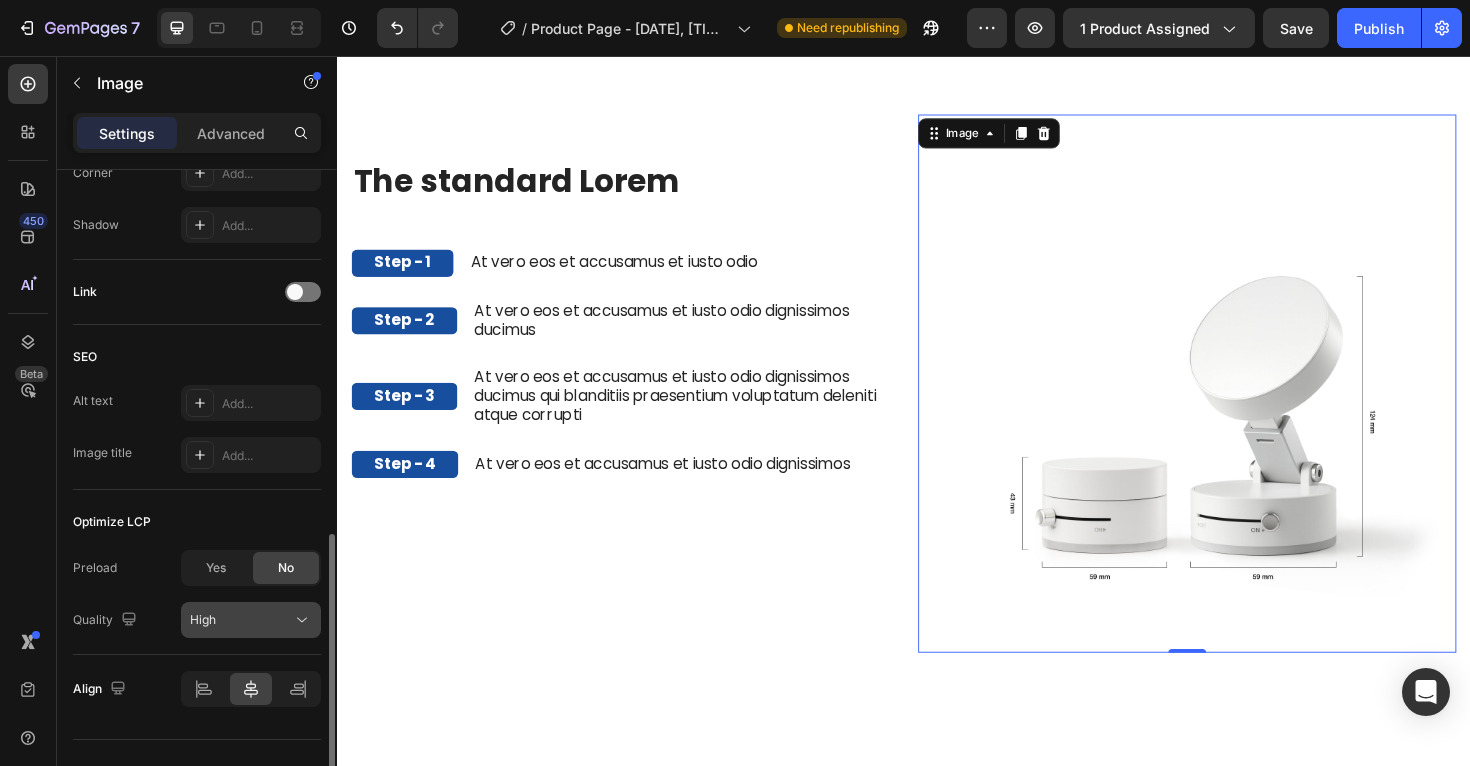 click on "High" at bounding box center [241, 620] 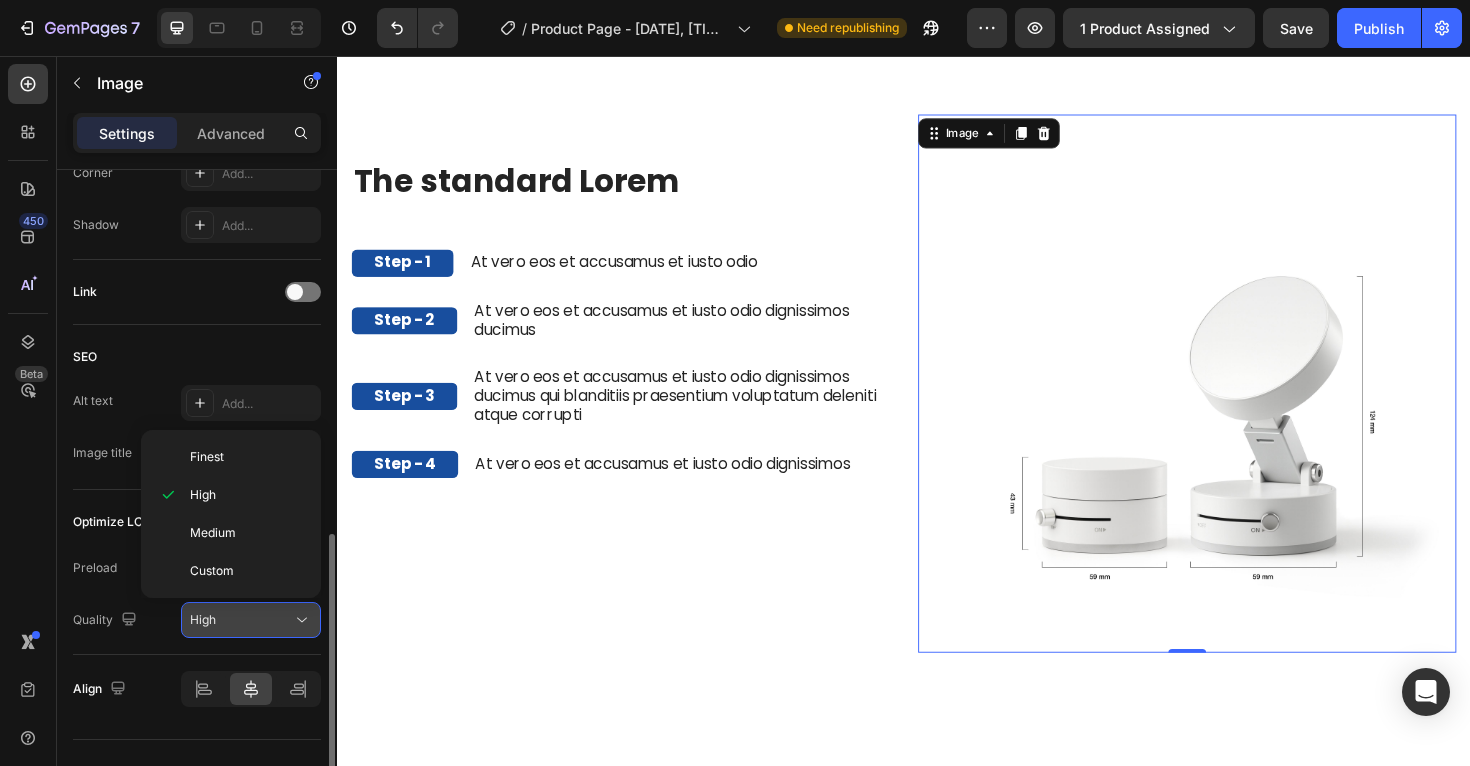 click on "High" at bounding box center (241, 620) 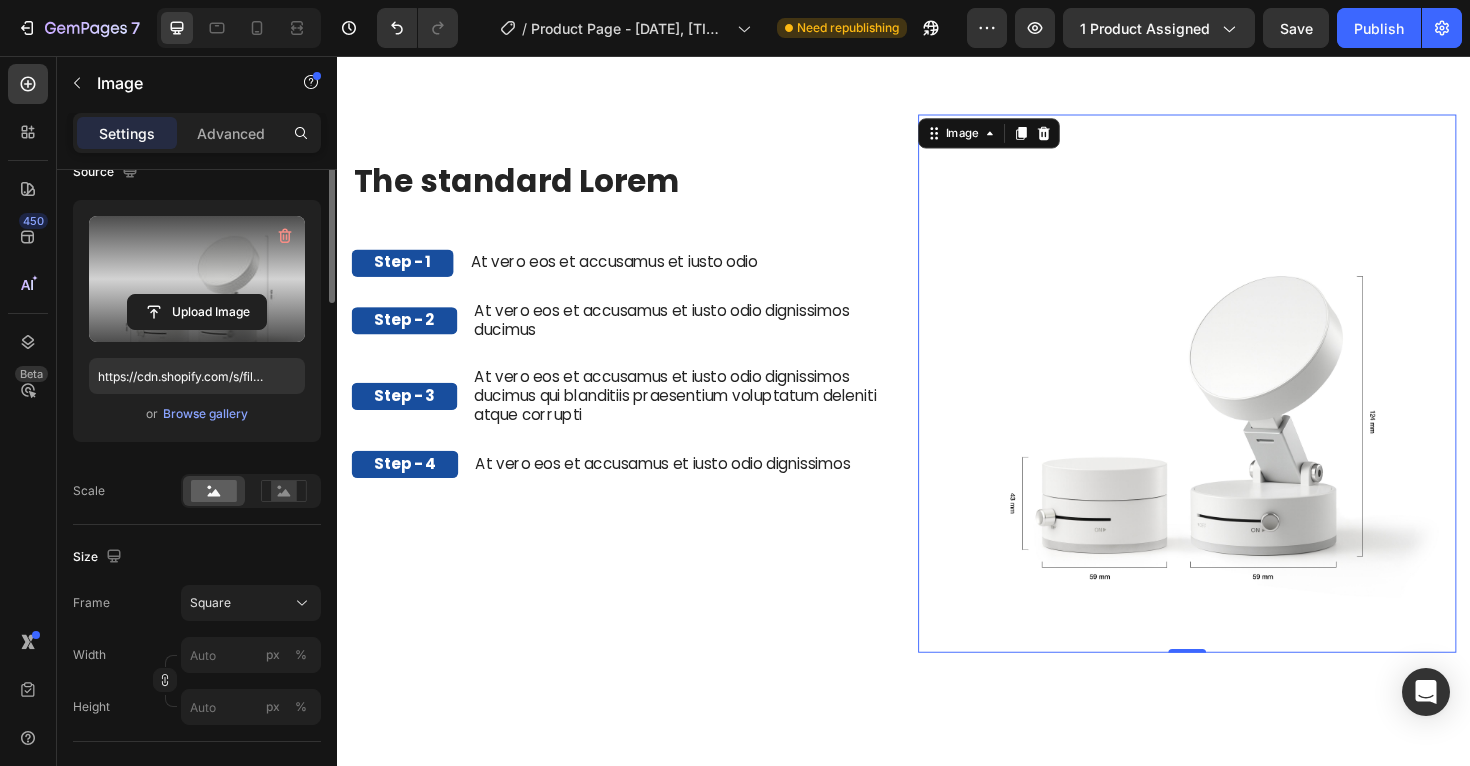 scroll, scrollTop: 0, scrollLeft: 0, axis: both 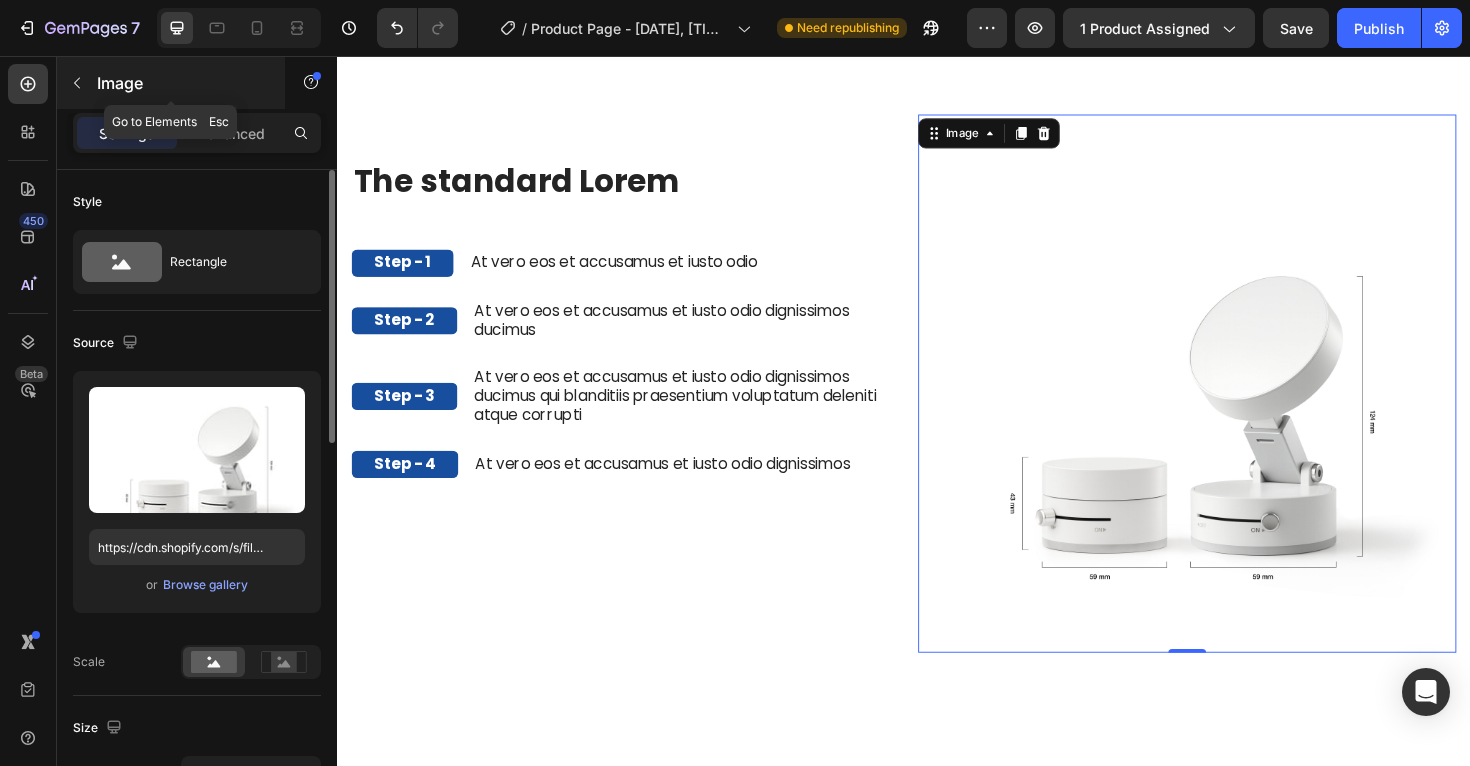 click 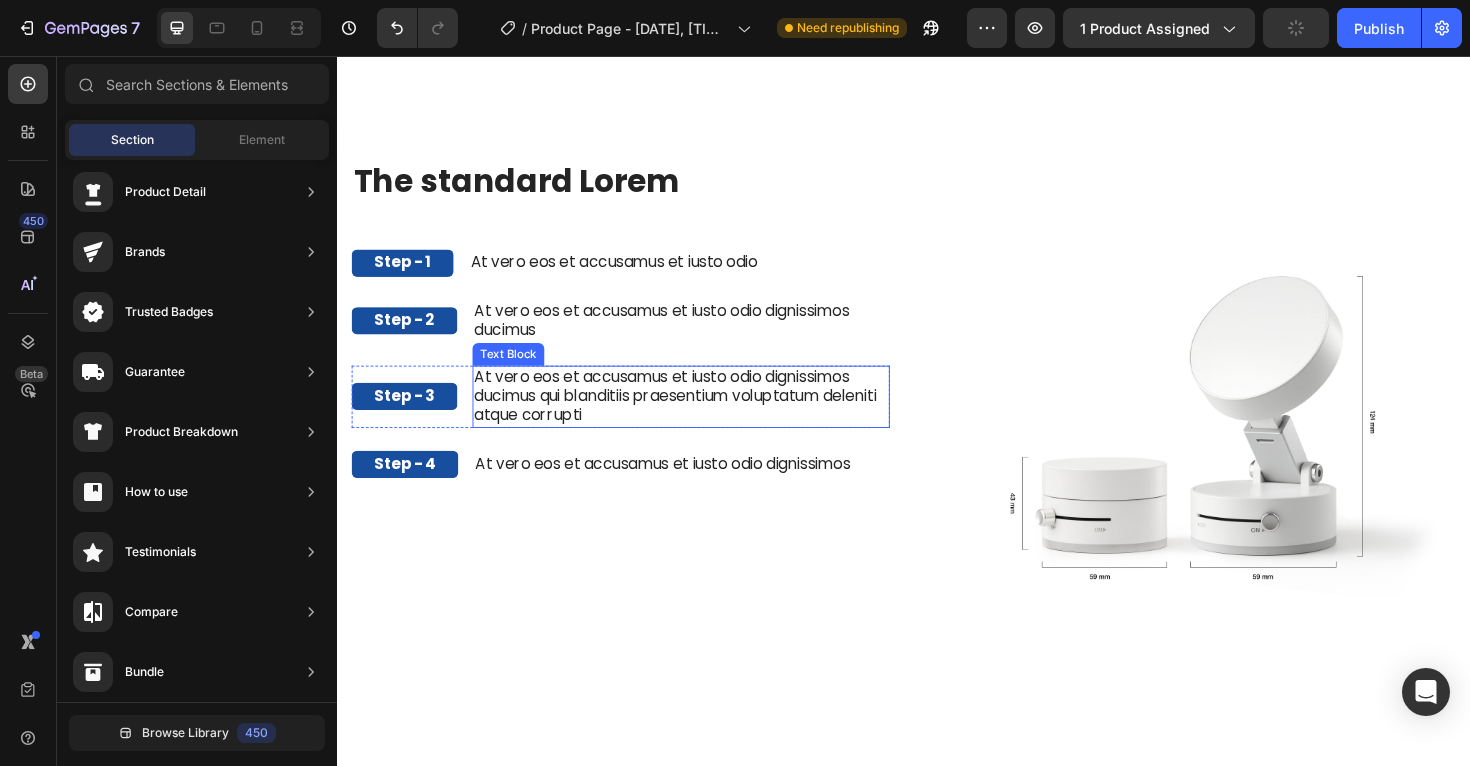 click on "At vero eos et accusamus et iusto odio dignissimos ducimus qui blanditiis praesentium voluptatum deleniti atque corrupti" at bounding box center (701, 417) 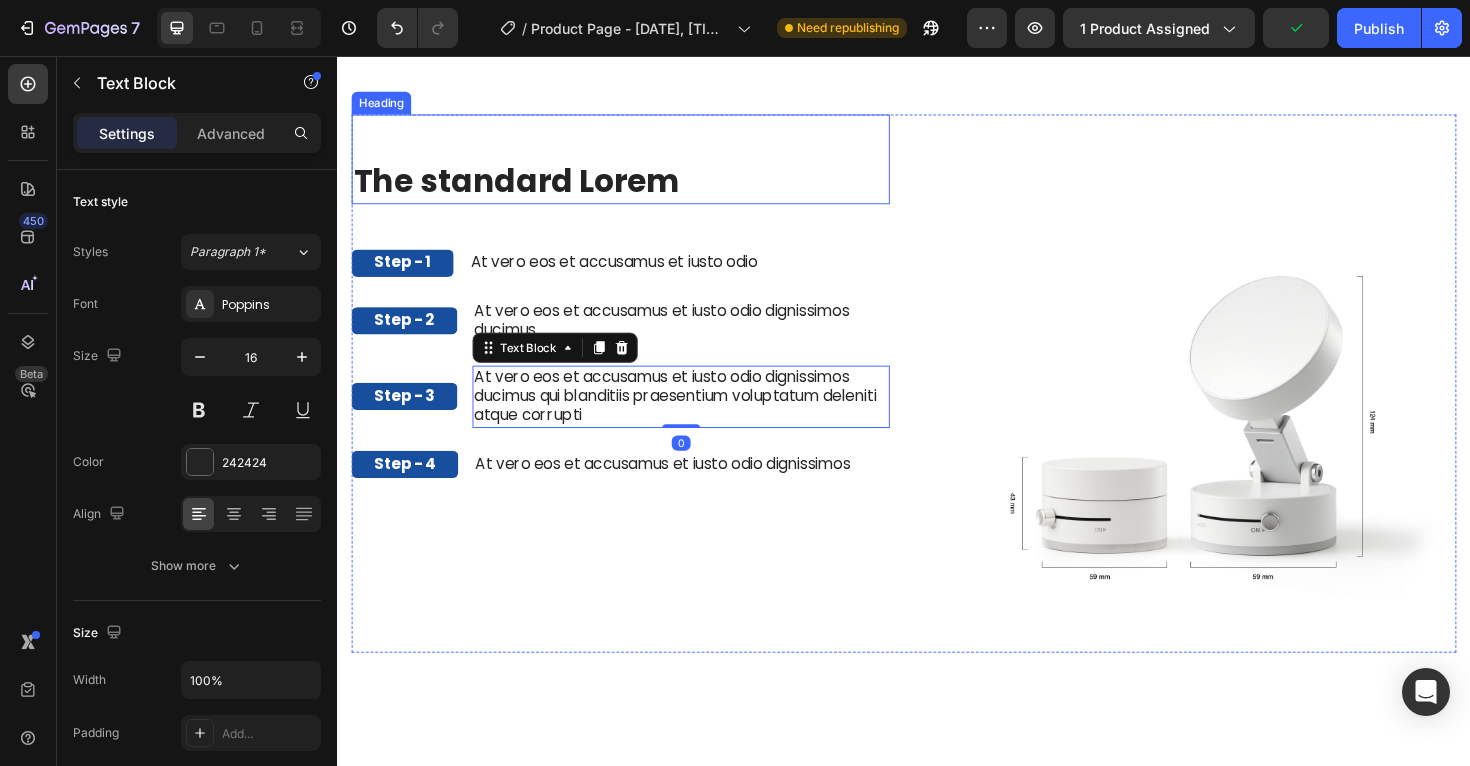 click on "The standard Lorem" at bounding box center [637, 189] 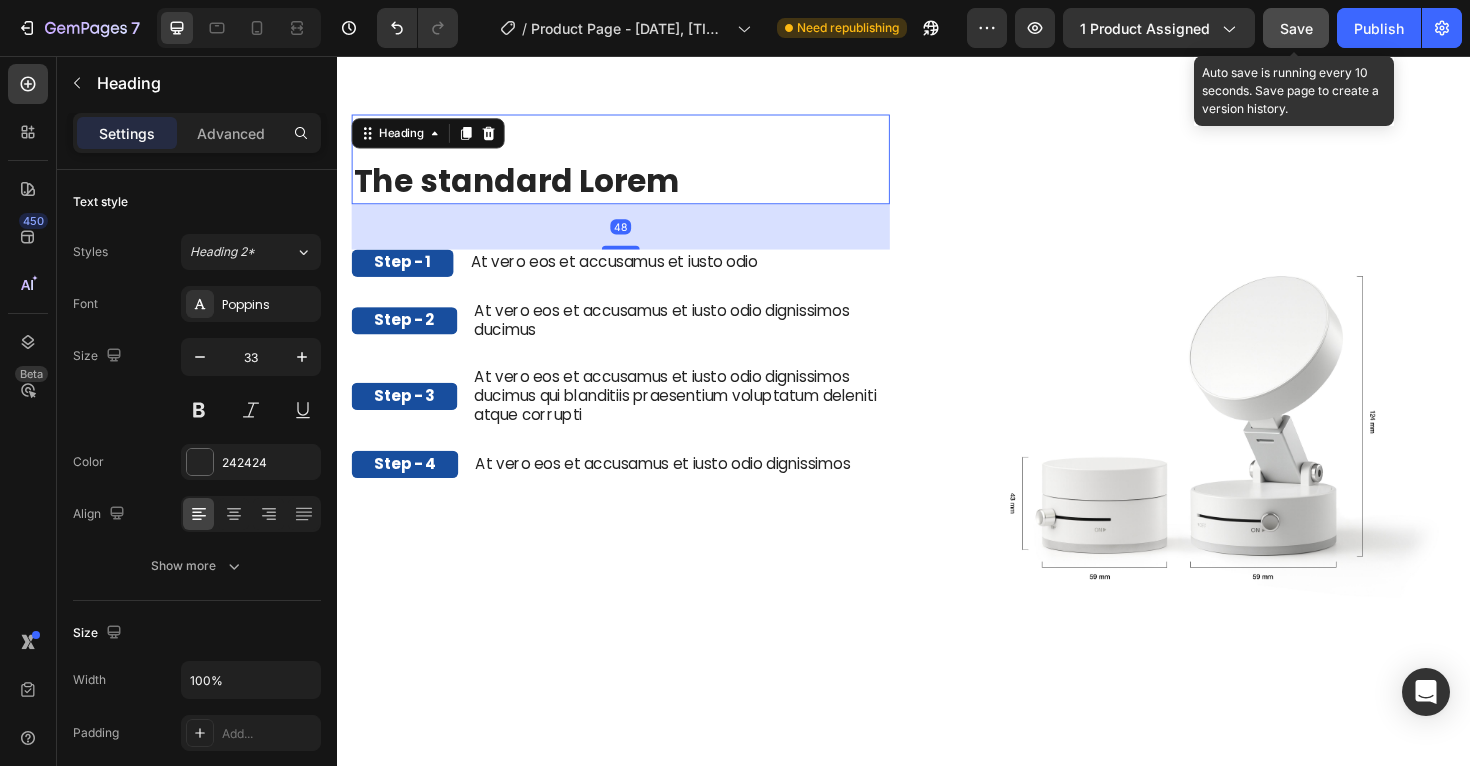 click on "Save" 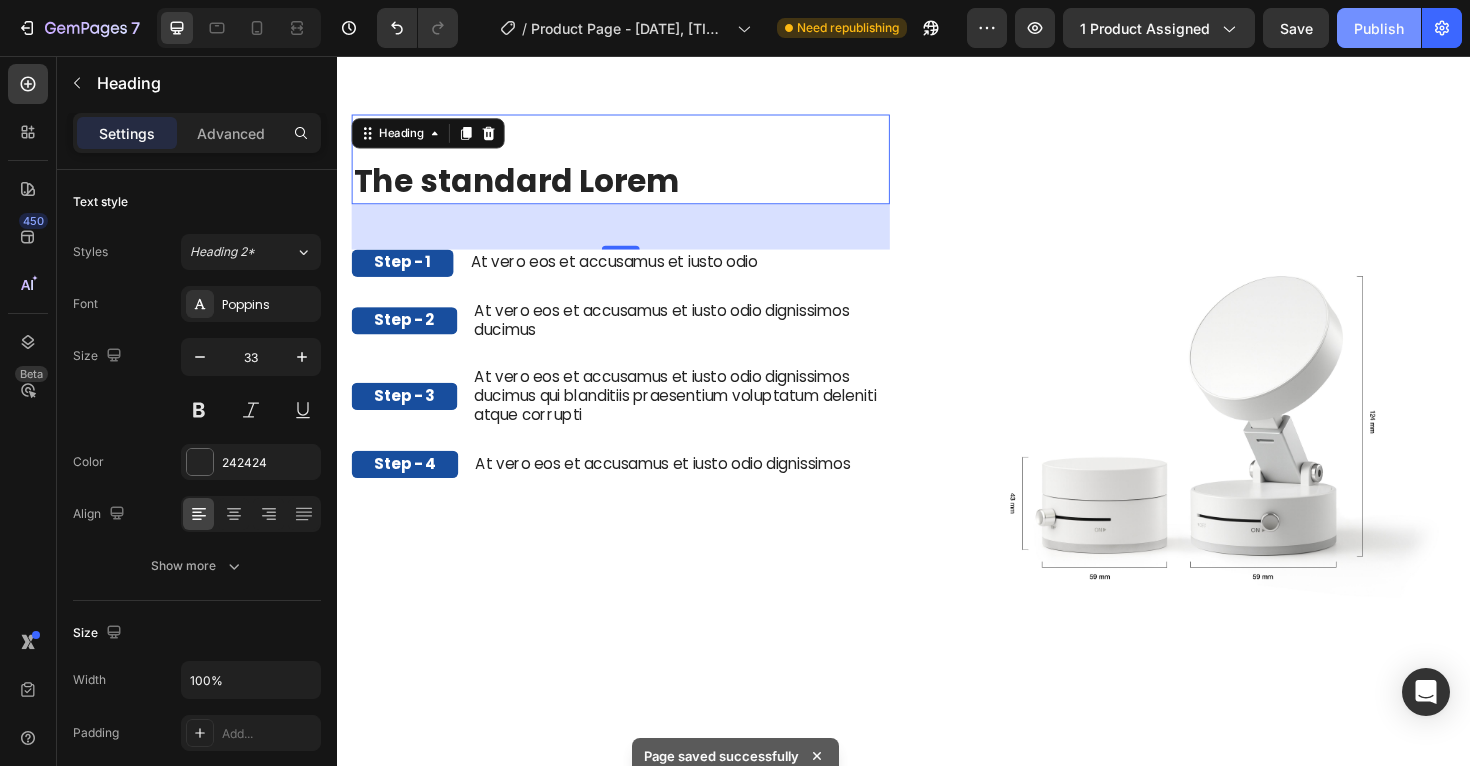 click on "Publish" at bounding box center (1379, 28) 